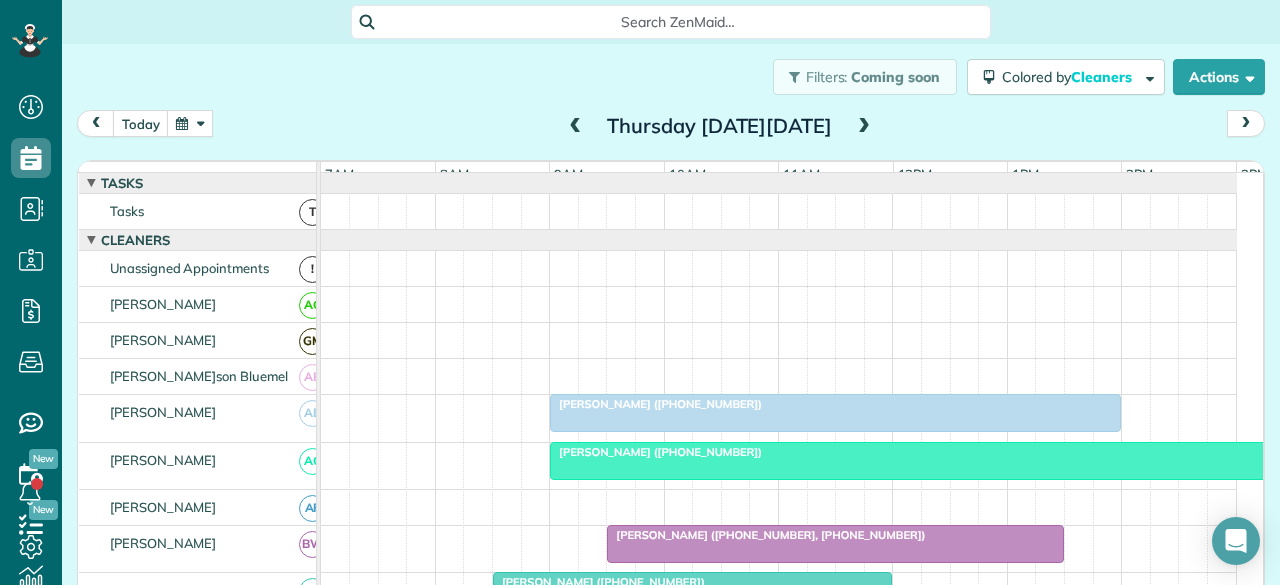 scroll, scrollTop: 0, scrollLeft: 0, axis: both 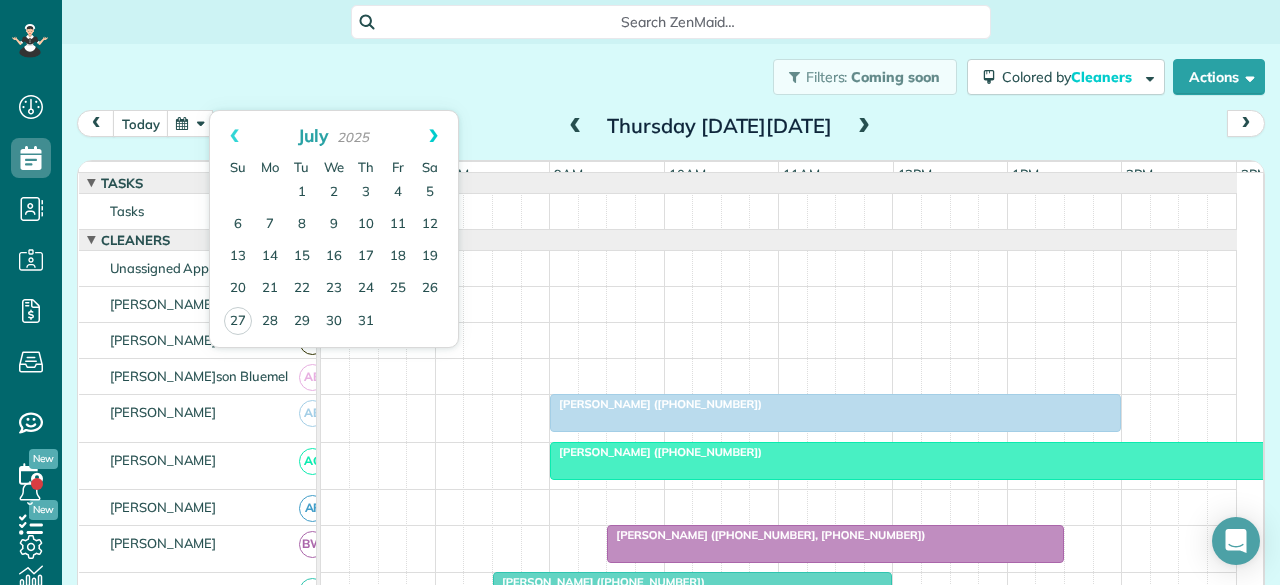 click on "Next" at bounding box center (433, 136) 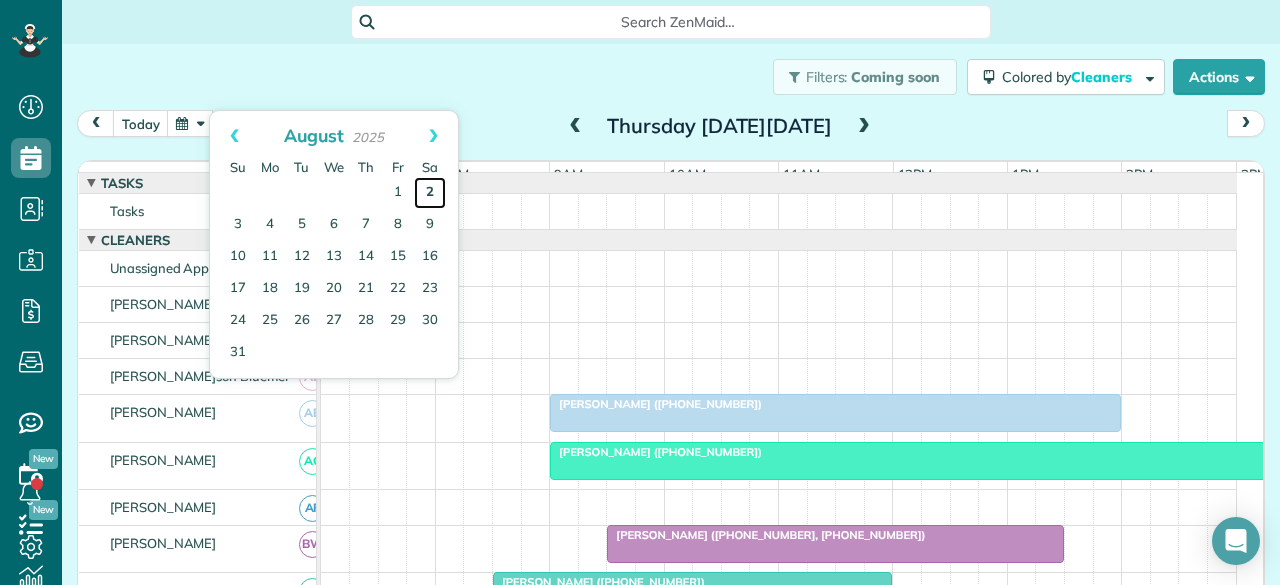 click on "2" at bounding box center (430, 193) 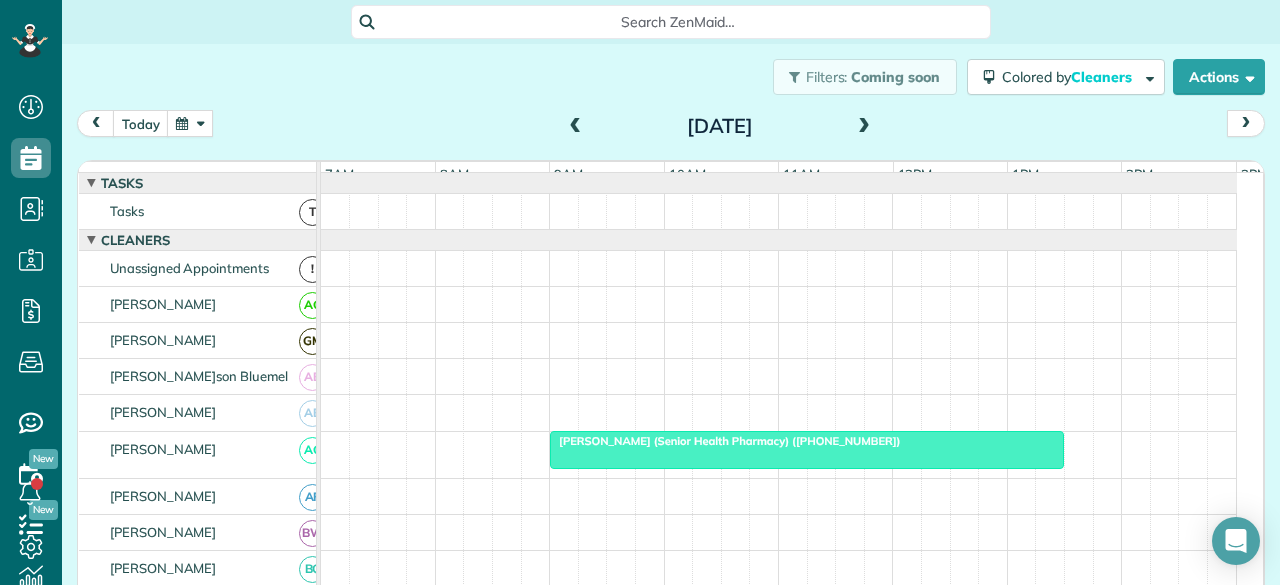 scroll, scrollTop: 100, scrollLeft: 0, axis: vertical 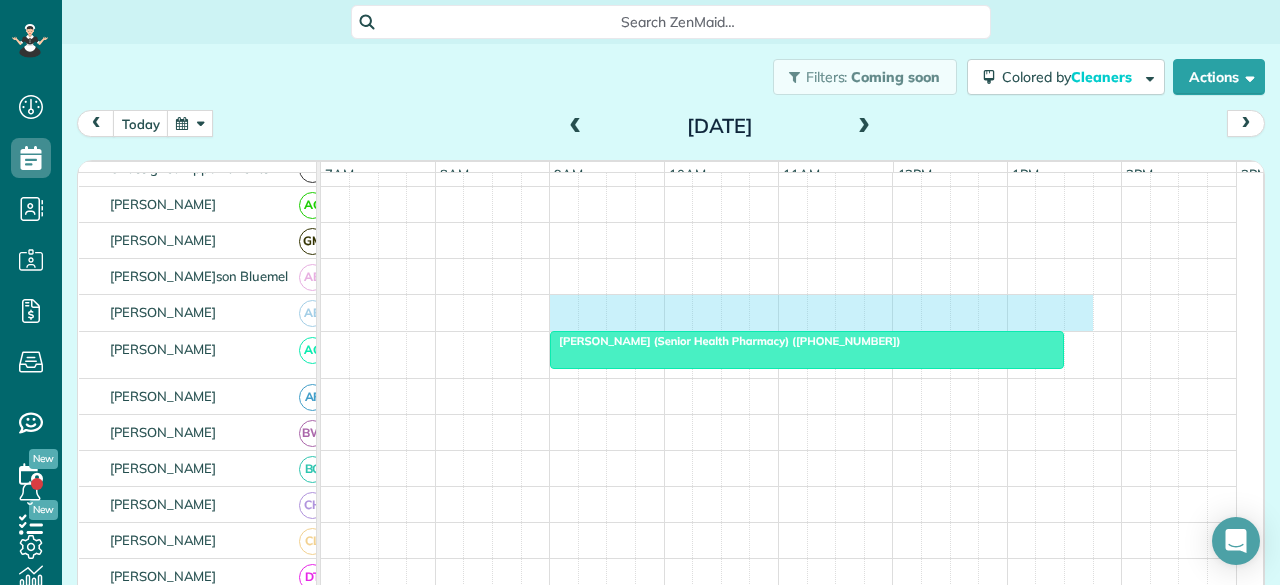 drag, startPoint x: 547, startPoint y: 320, endPoint x: 1068, endPoint y: 319, distance: 521.001 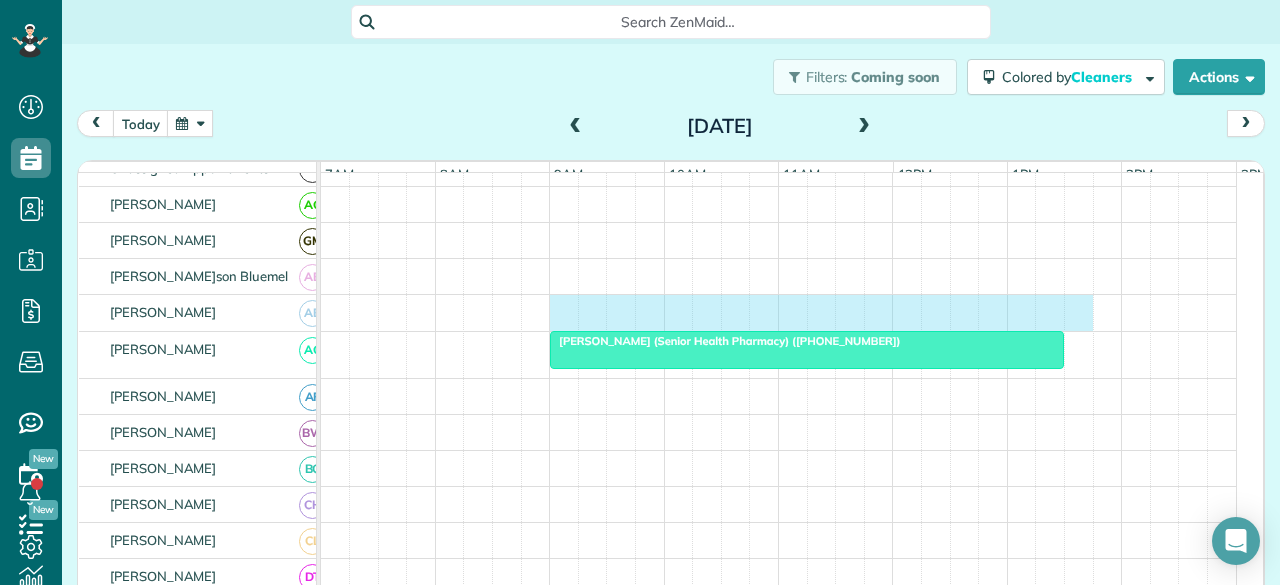 click at bounding box center (779, 312) 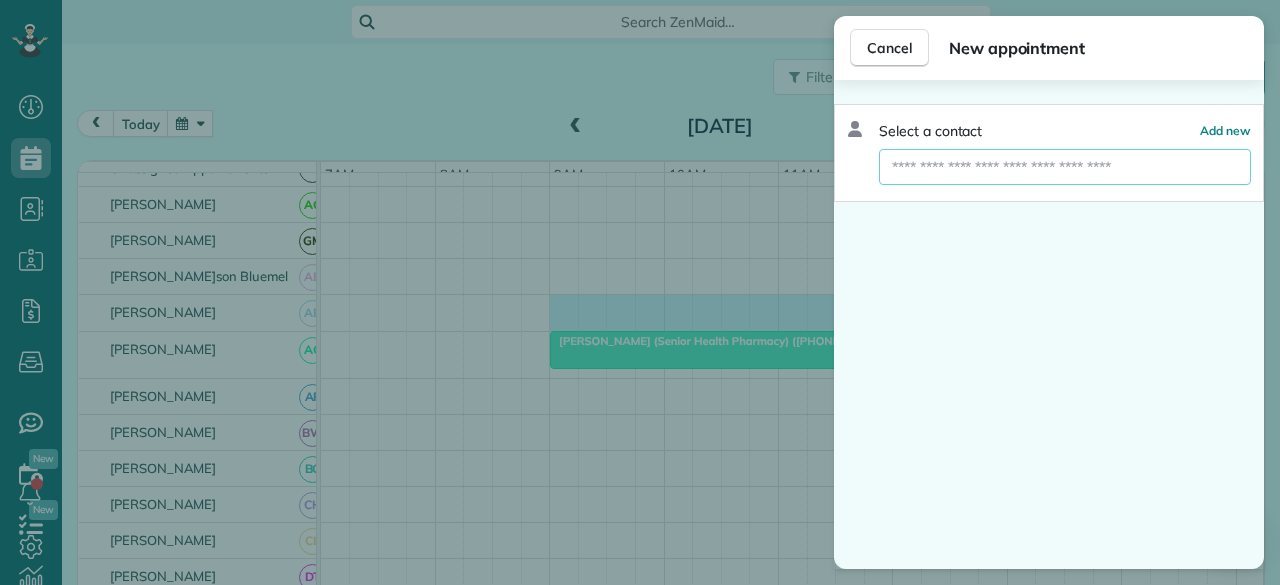 click at bounding box center (1065, 167) 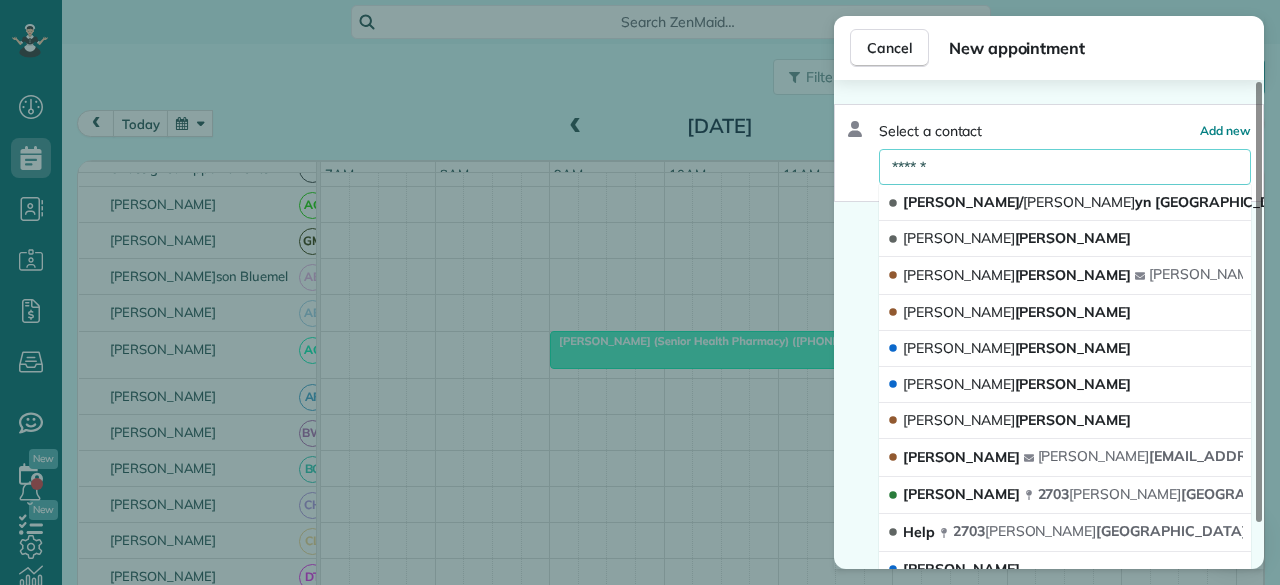 click on "******" at bounding box center (1065, 167) 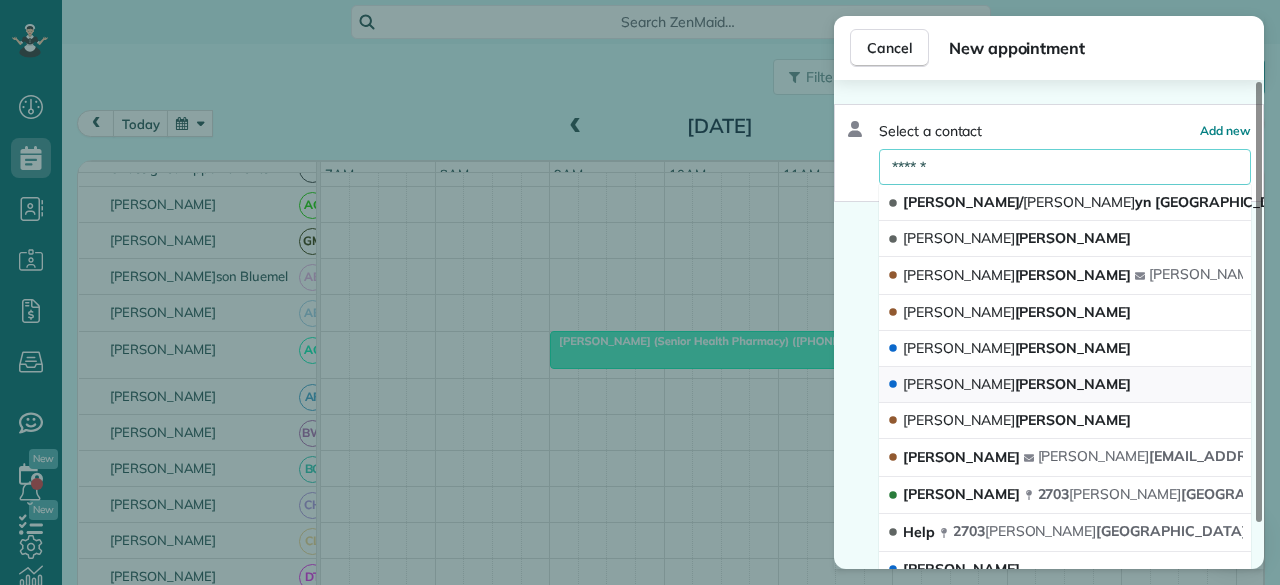 type on "******" 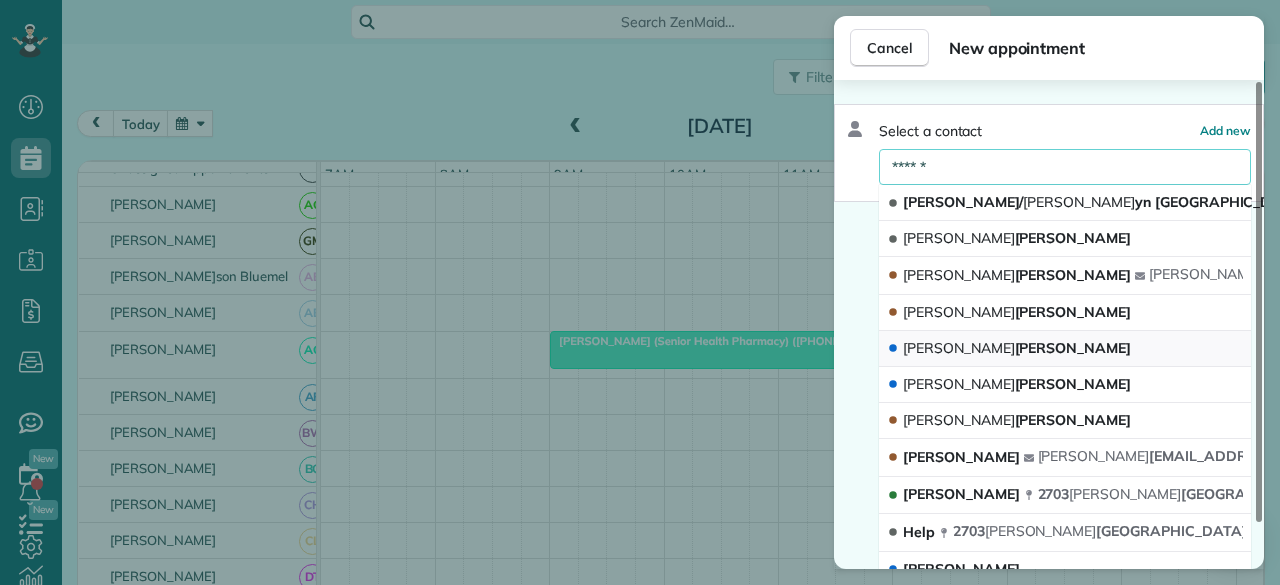 click on "Kather ine White" at bounding box center (1065, 385) 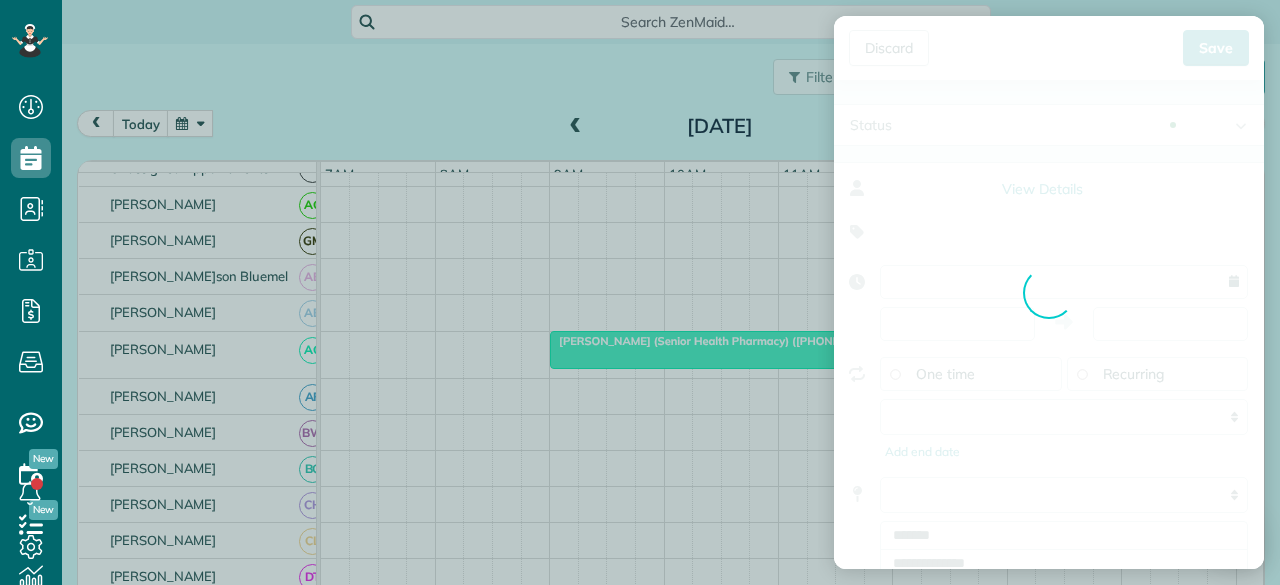 type on "**********" 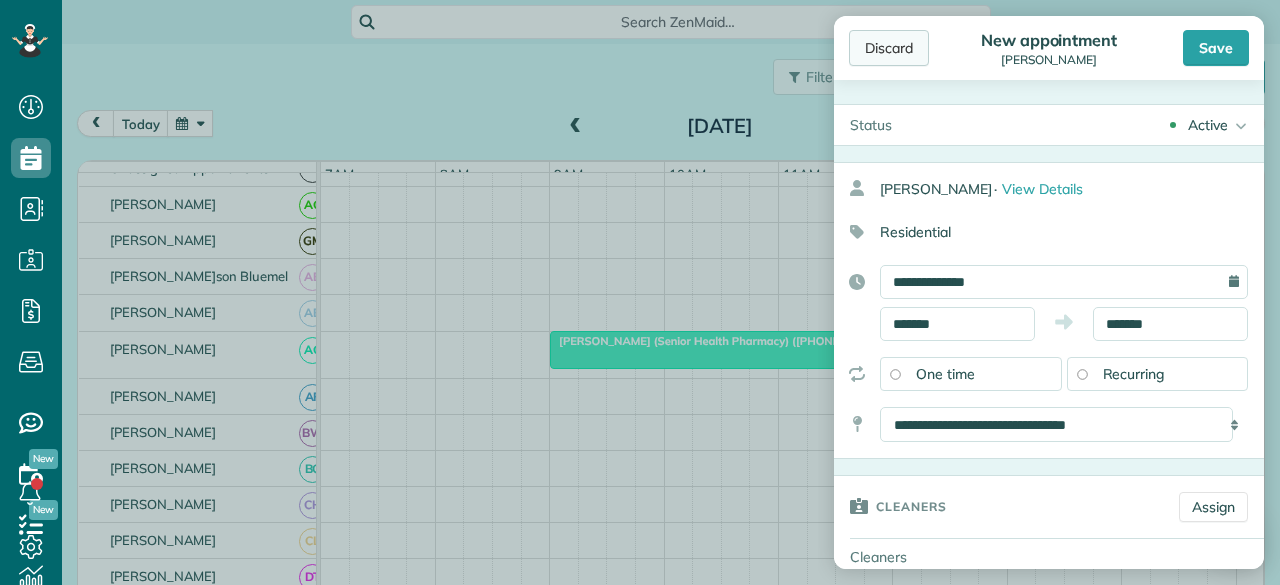 click on "Discard" at bounding box center (889, 48) 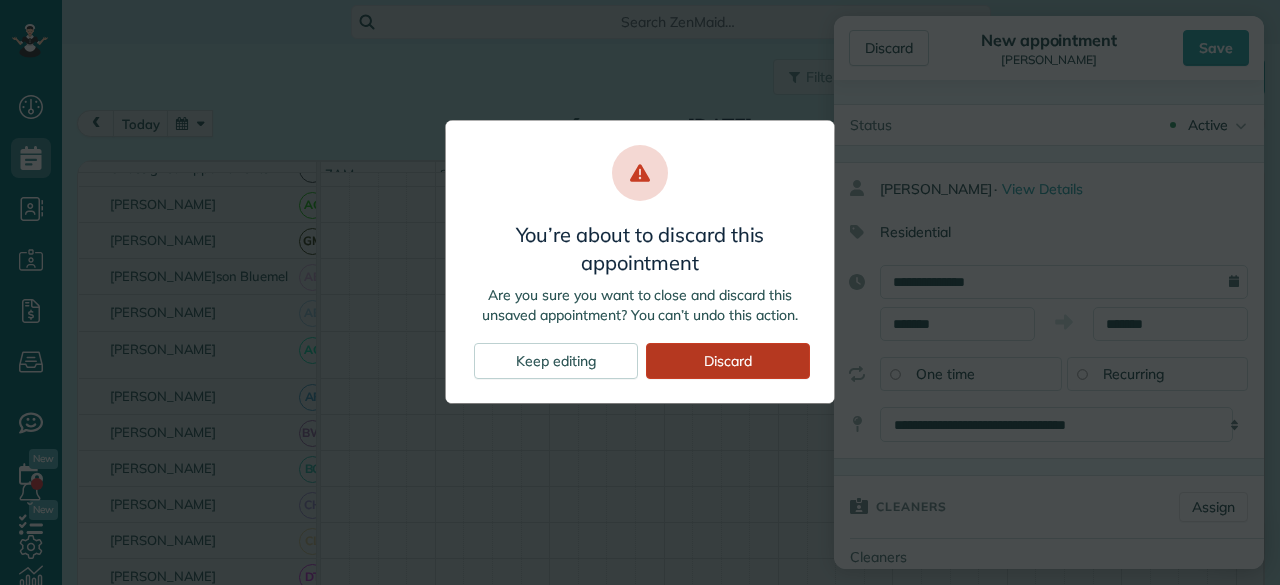 click on "Discard" at bounding box center (728, 361) 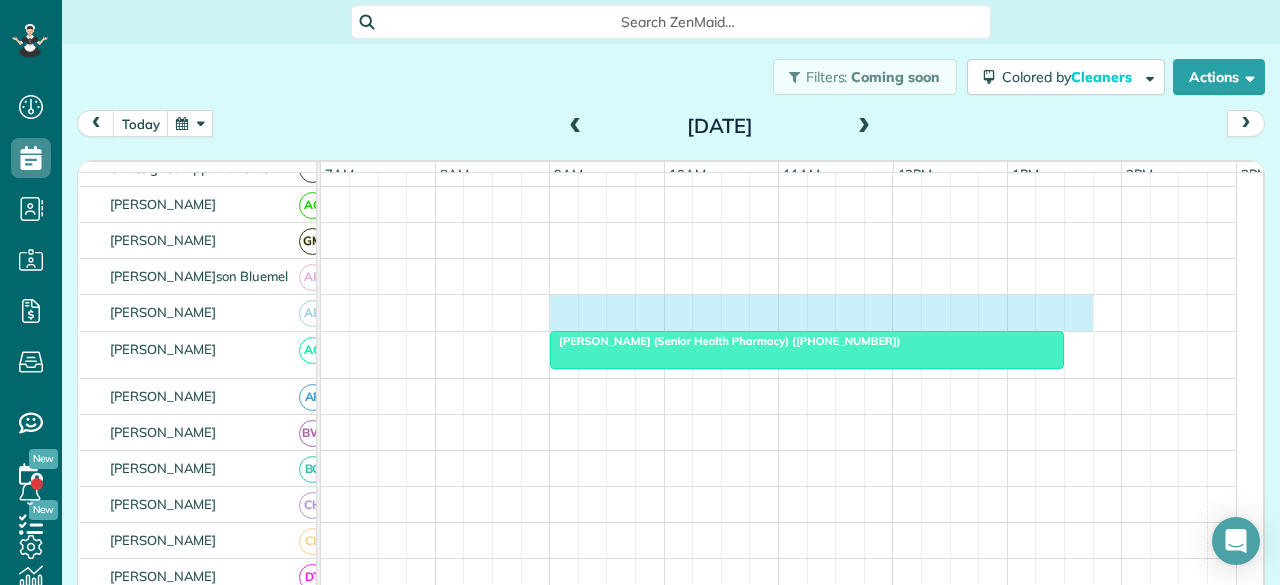 drag, startPoint x: 552, startPoint y: 323, endPoint x: 1056, endPoint y: 285, distance: 505.4305 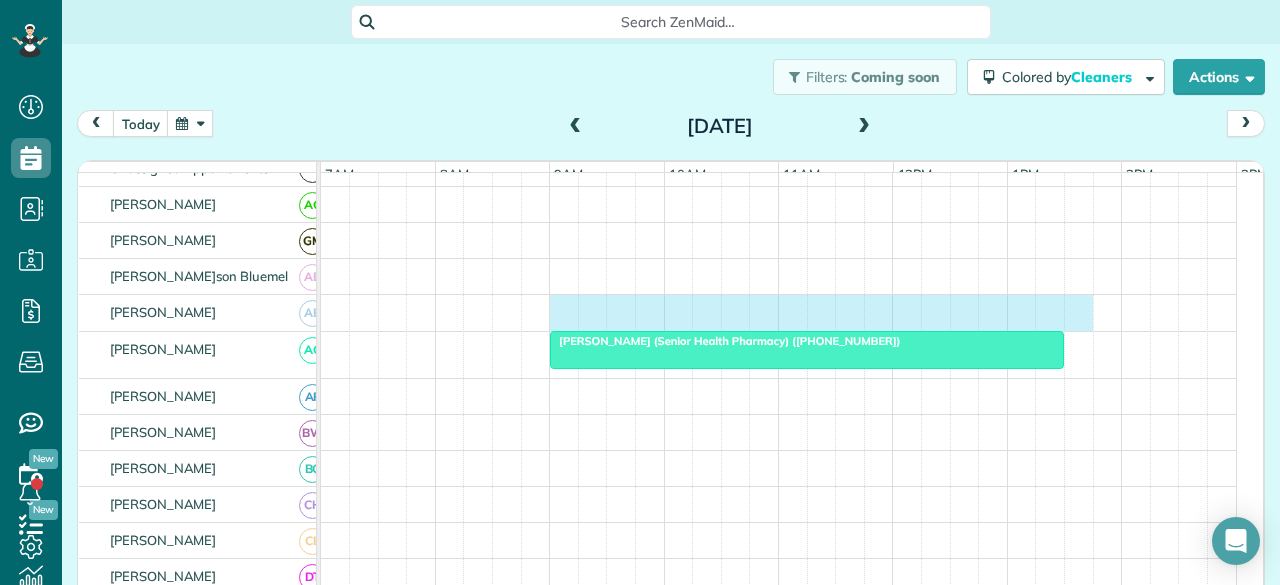 click on "Tony Ellis (Senior Health Pharmacy) (+18173083499)                                                                                                                                         Brooke Gardner (Ageless Women's Health) (+18018825298) Anna Stephens (Ageless Men's Health) (+18176815106)" at bounding box center (779, 864) 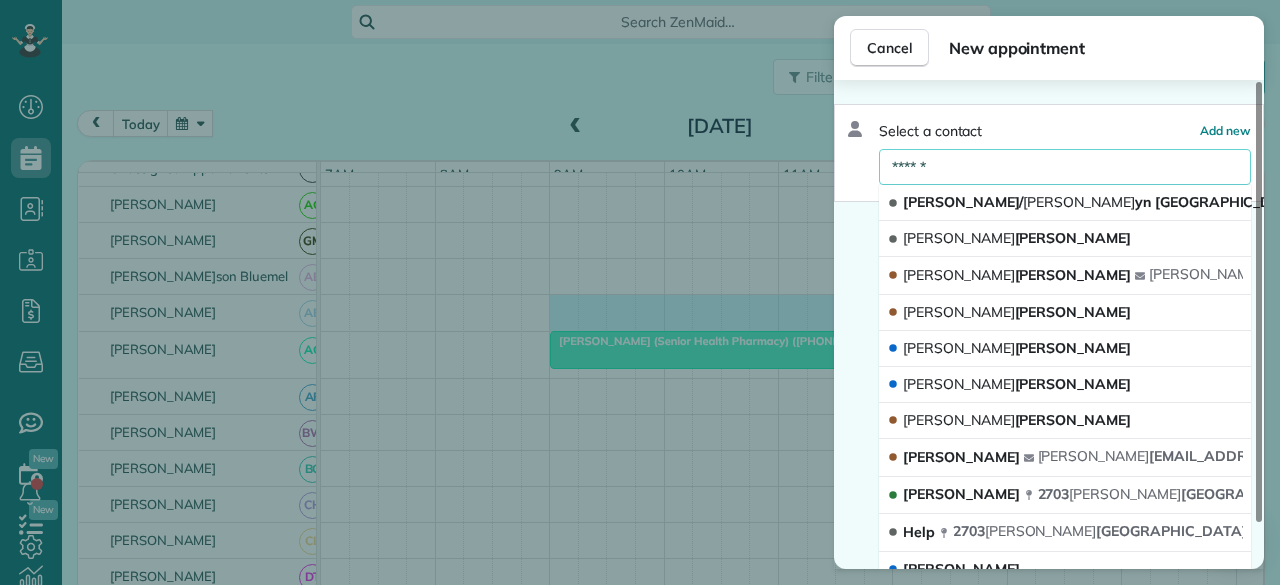 click on "******" at bounding box center [1065, 167] 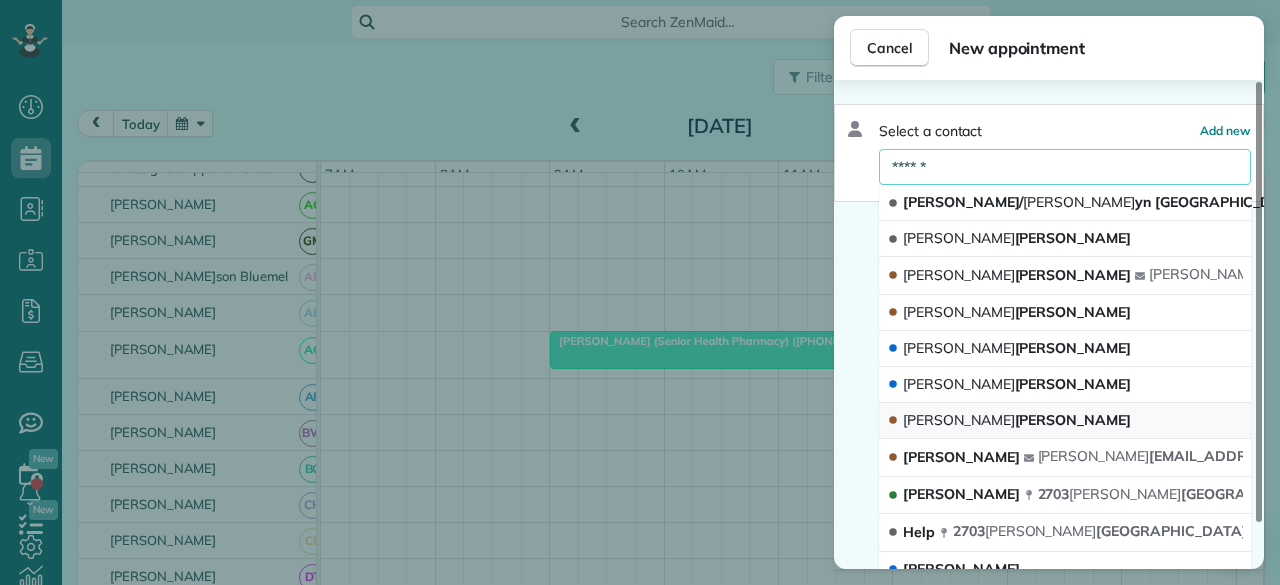 click on "Kather ine Nolte" at bounding box center [1017, 420] 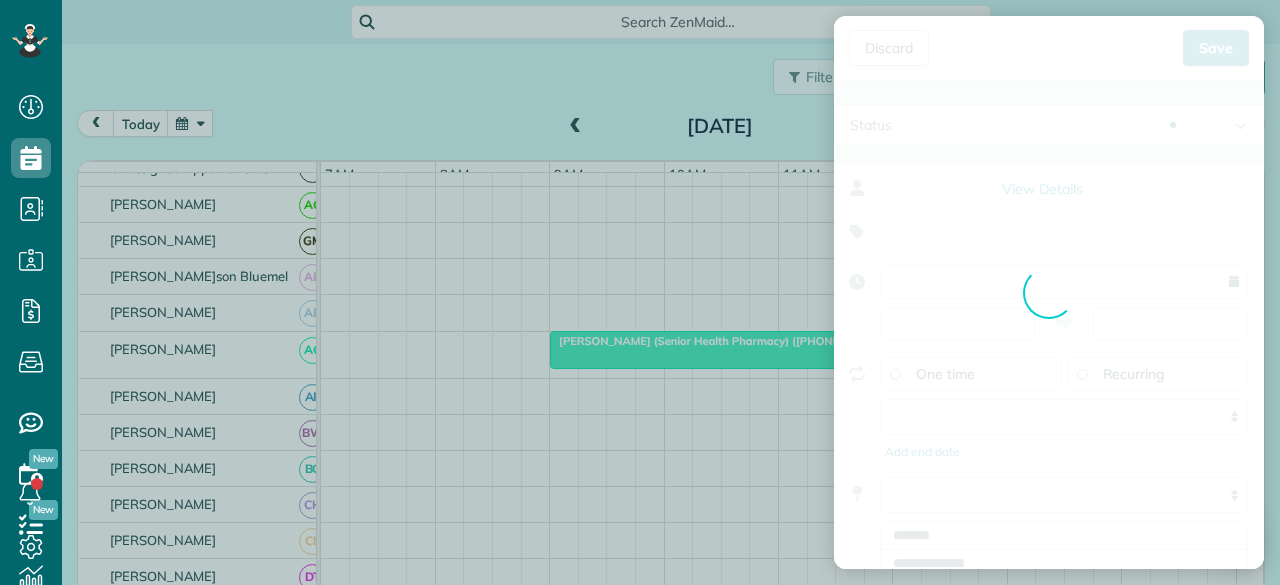type on "**********" 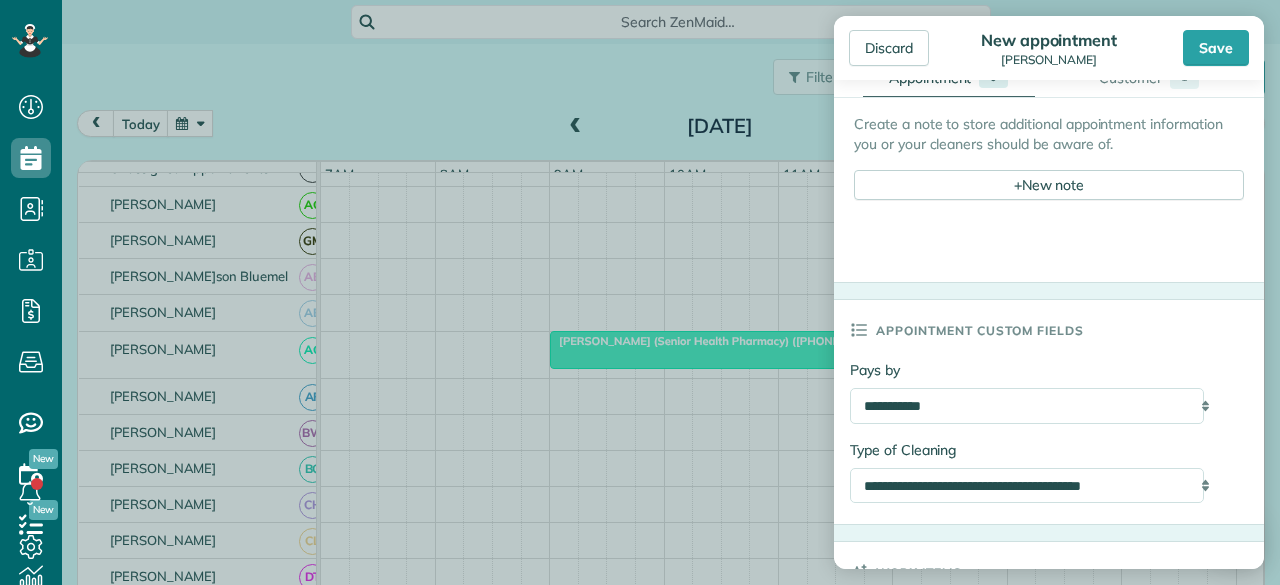 scroll, scrollTop: 800, scrollLeft: 0, axis: vertical 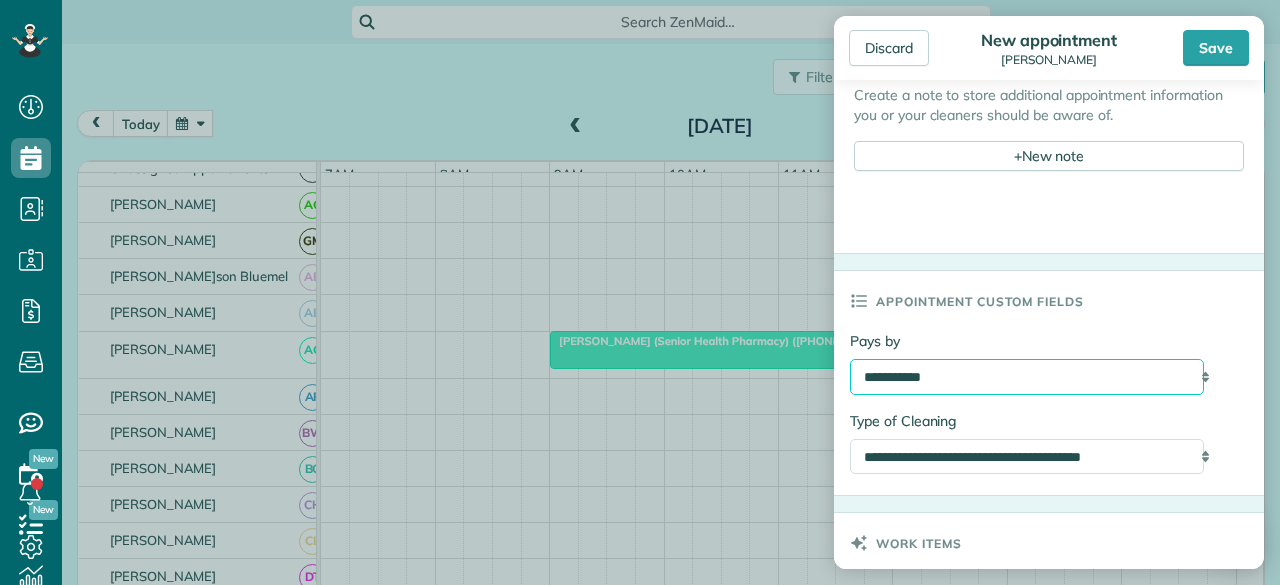 drag, startPoint x: 936, startPoint y: 370, endPoint x: 932, endPoint y: 384, distance: 14.56022 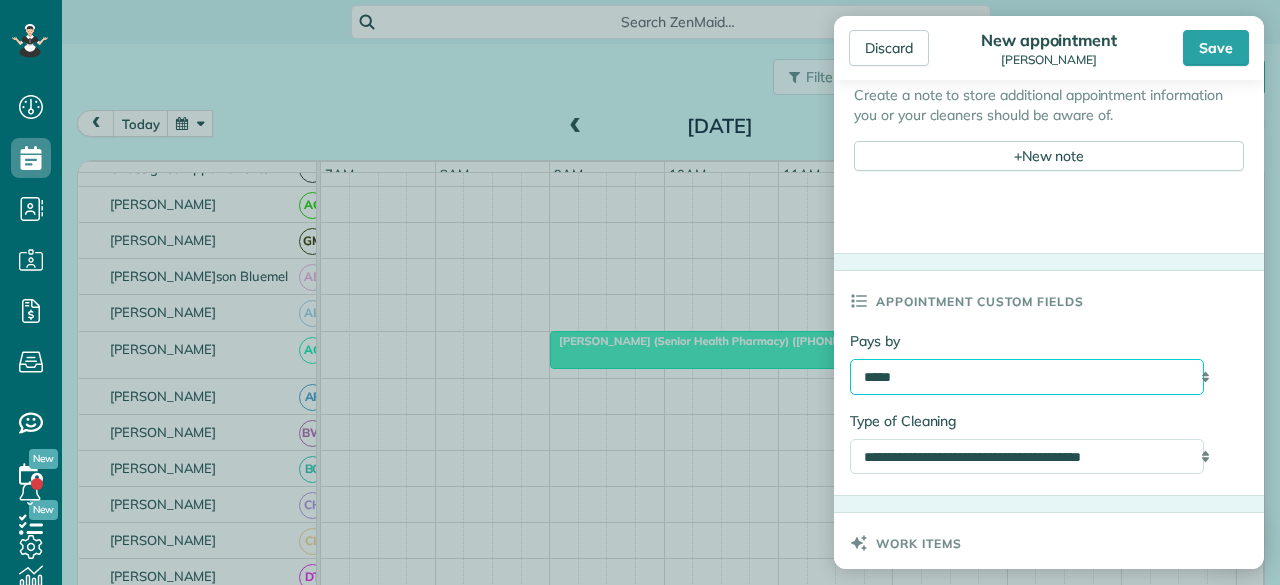 click on "**********" at bounding box center (1027, 376) 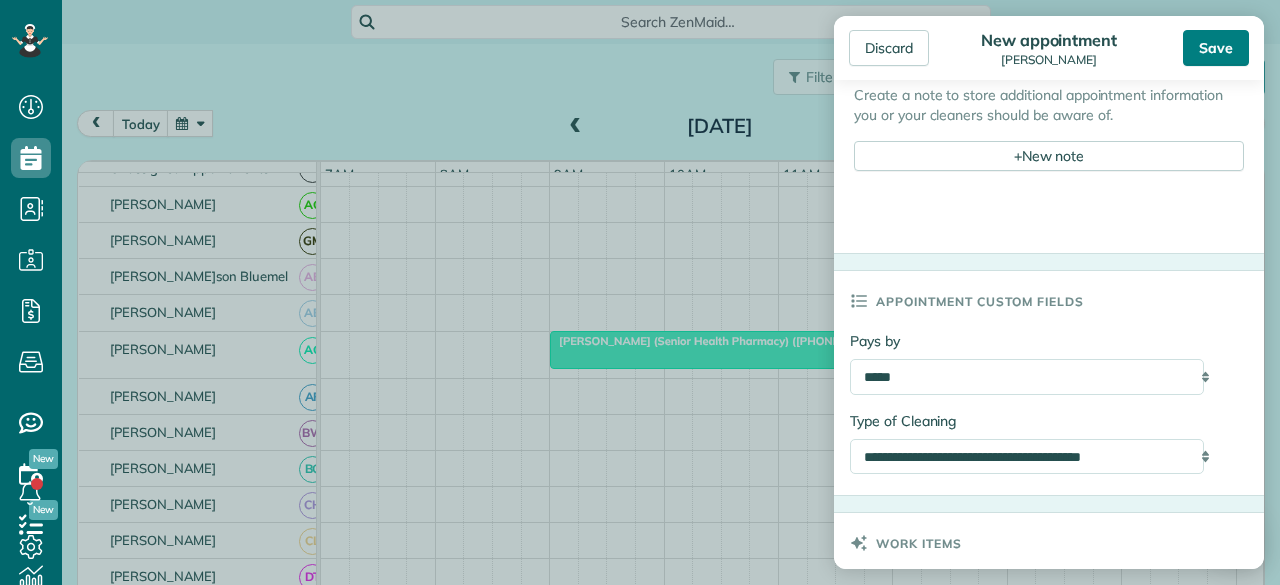 click on "Save" at bounding box center (1216, 48) 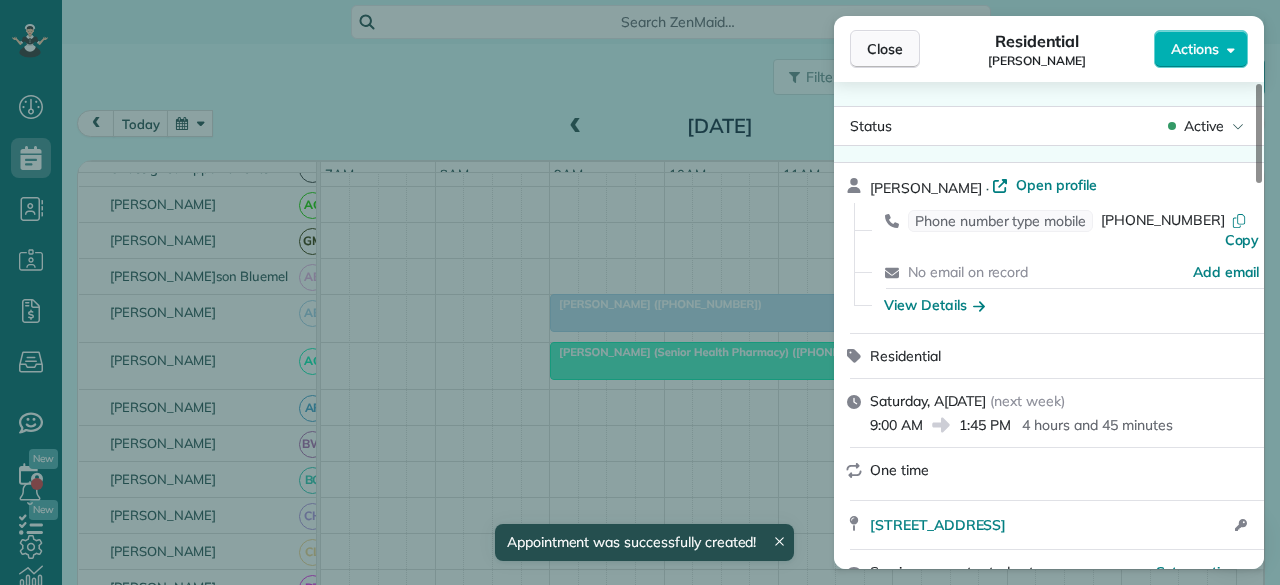 click on "Close" at bounding box center (885, 49) 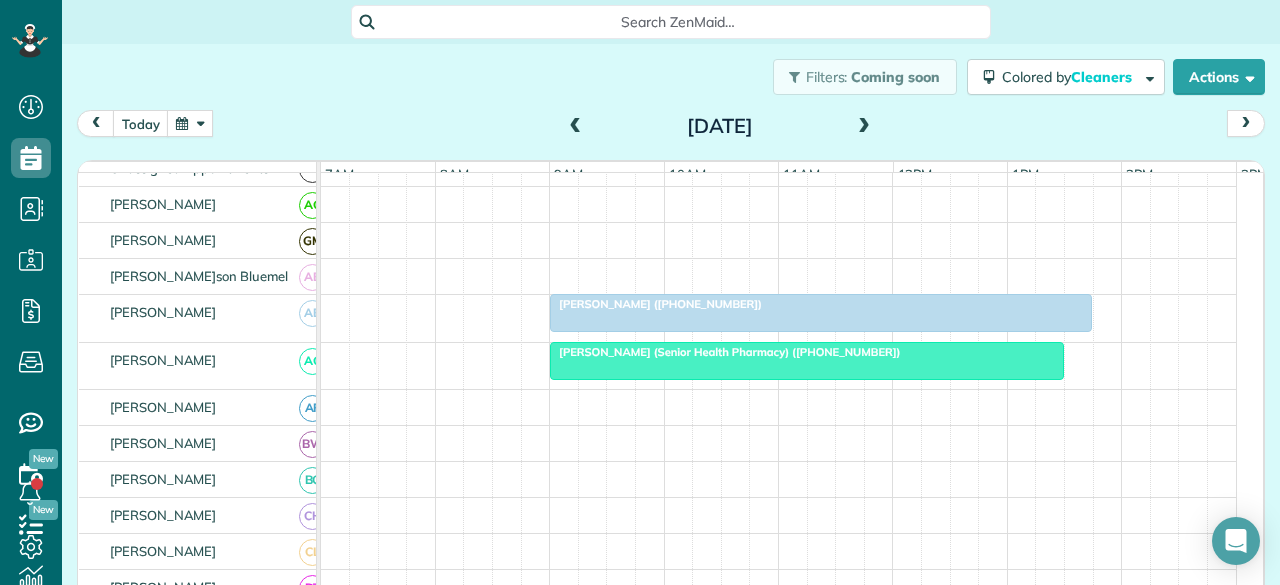 click at bounding box center (821, 313) 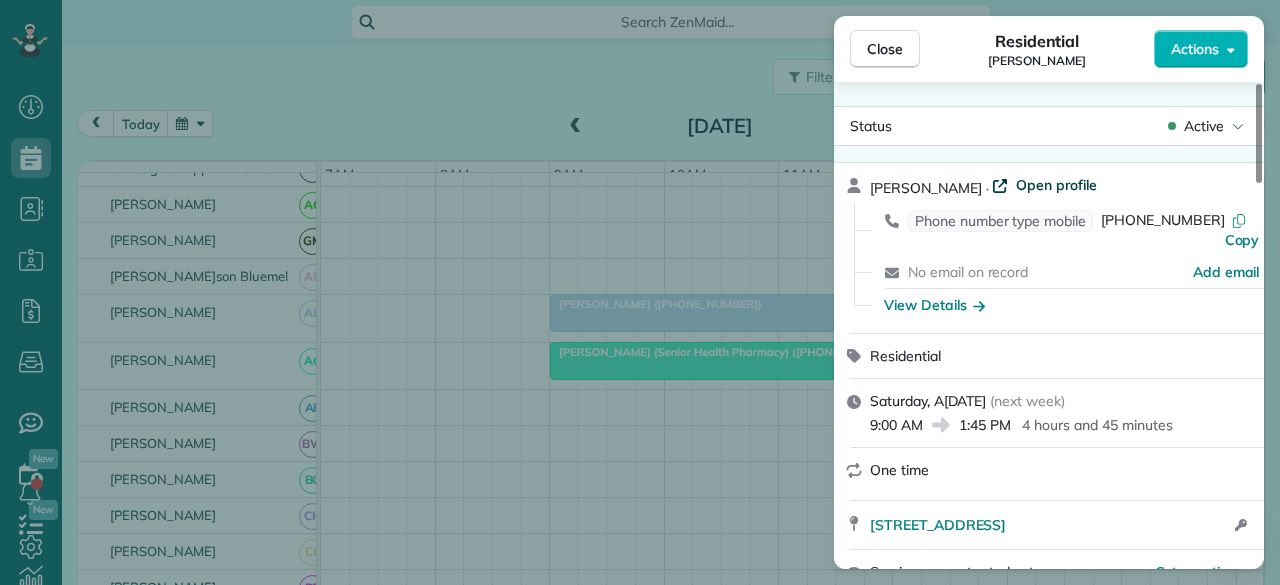 click on "Open profile" at bounding box center [1056, 185] 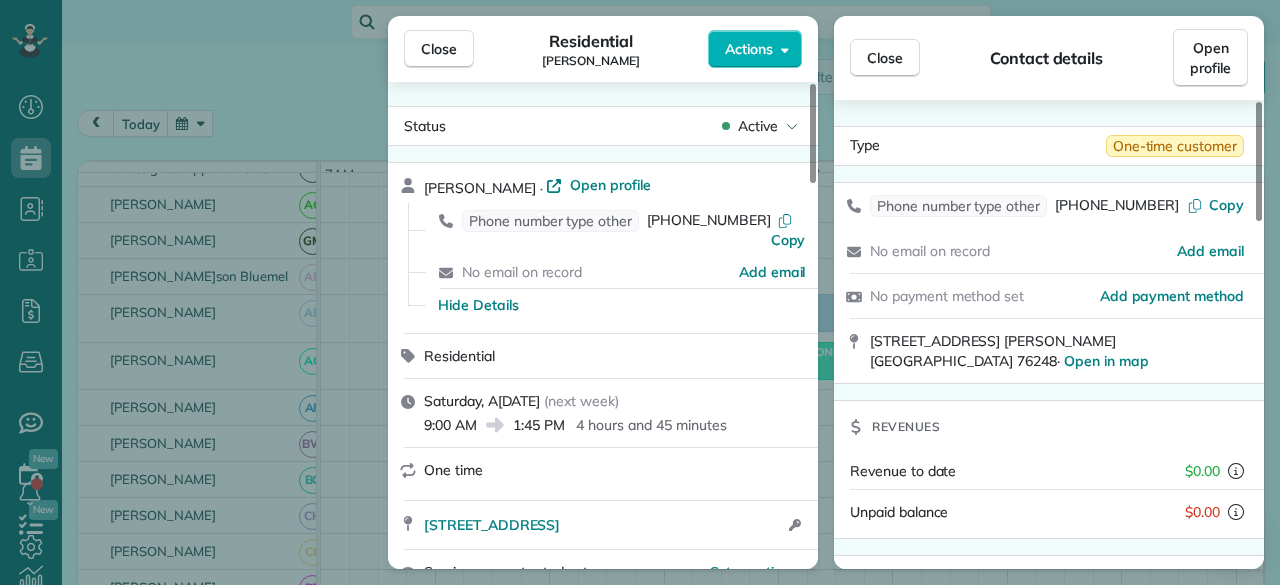 click on "Close" at bounding box center [439, 49] 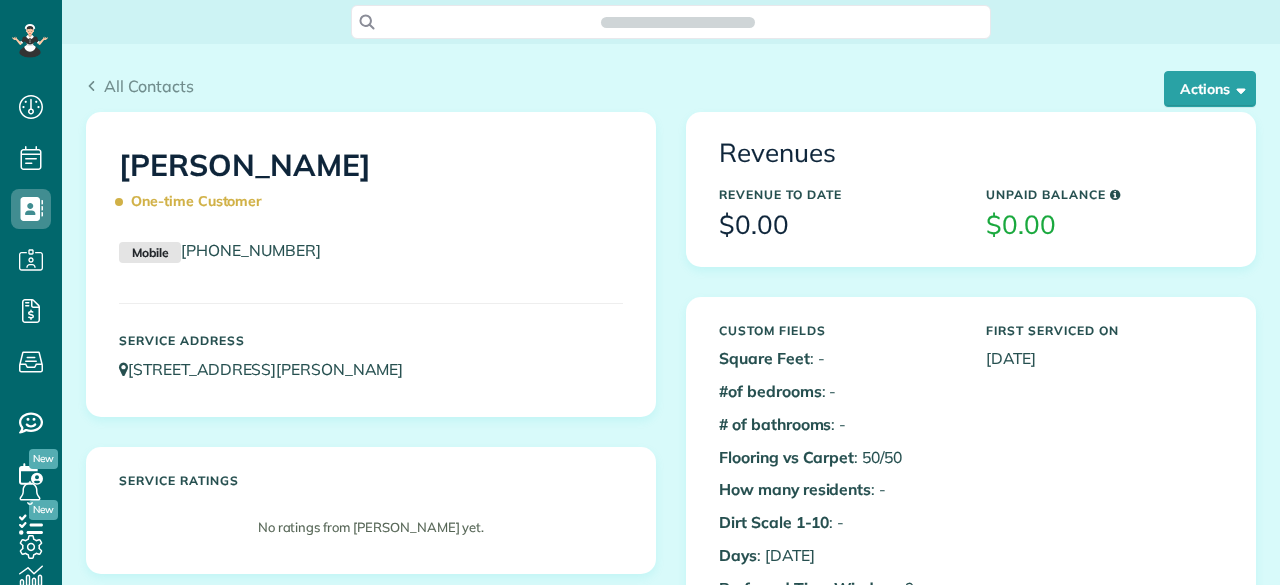 scroll, scrollTop: 0, scrollLeft: 0, axis: both 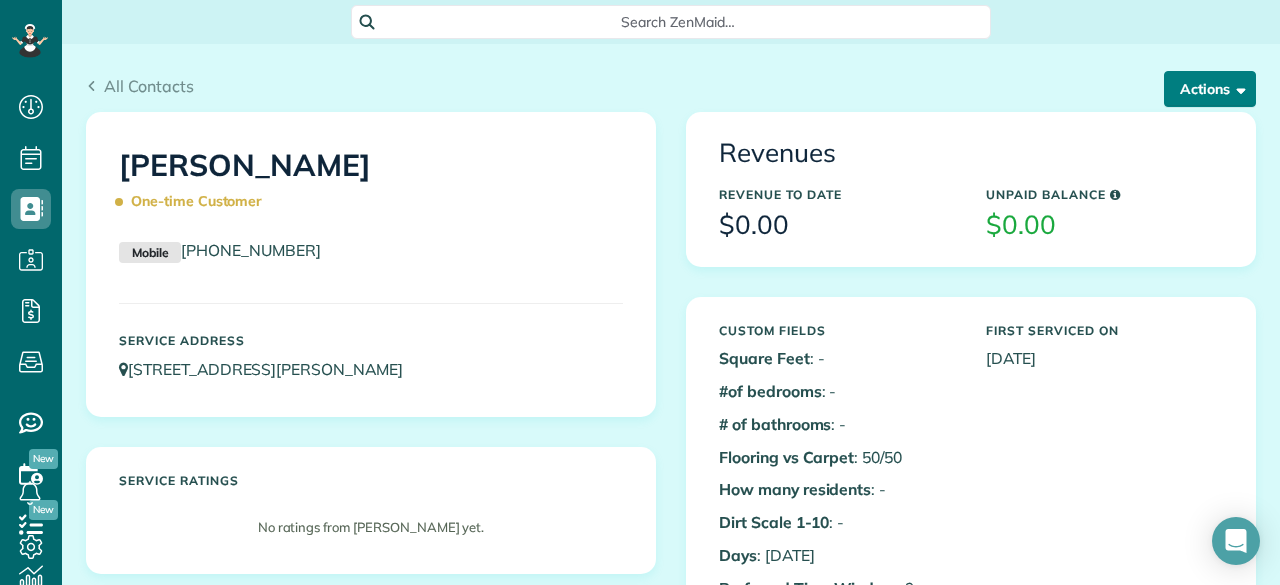 click at bounding box center (1237, 88) 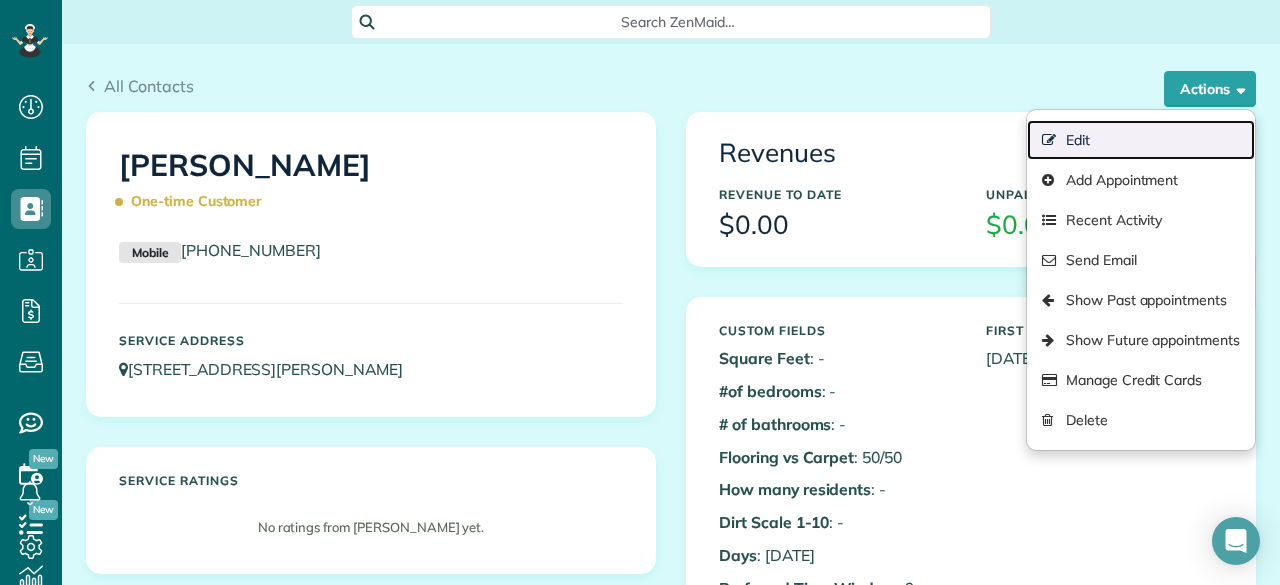 click on "Edit" at bounding box center [1141, 140] 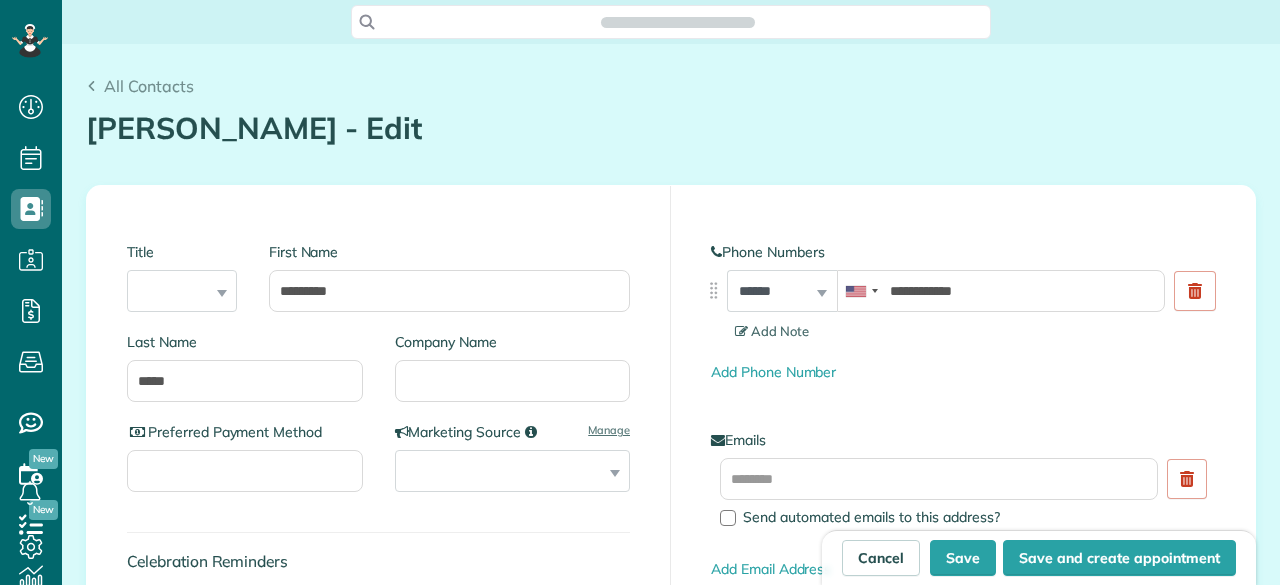 scroll, scrollTop: 0, scrollLeft: 0, axis: both 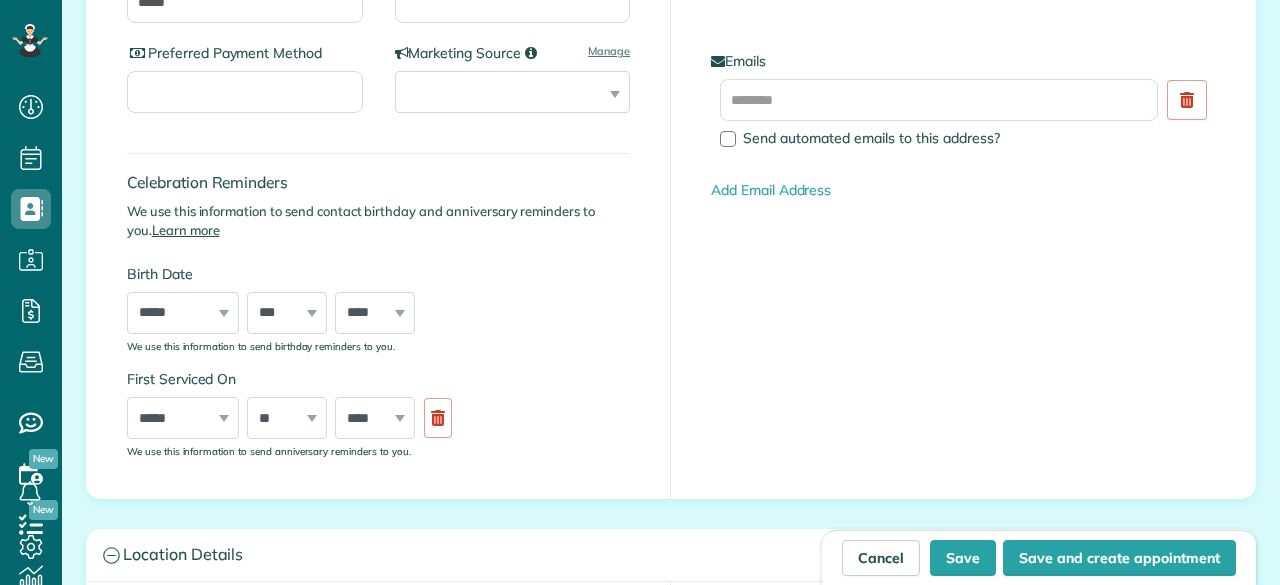 type on "**********" 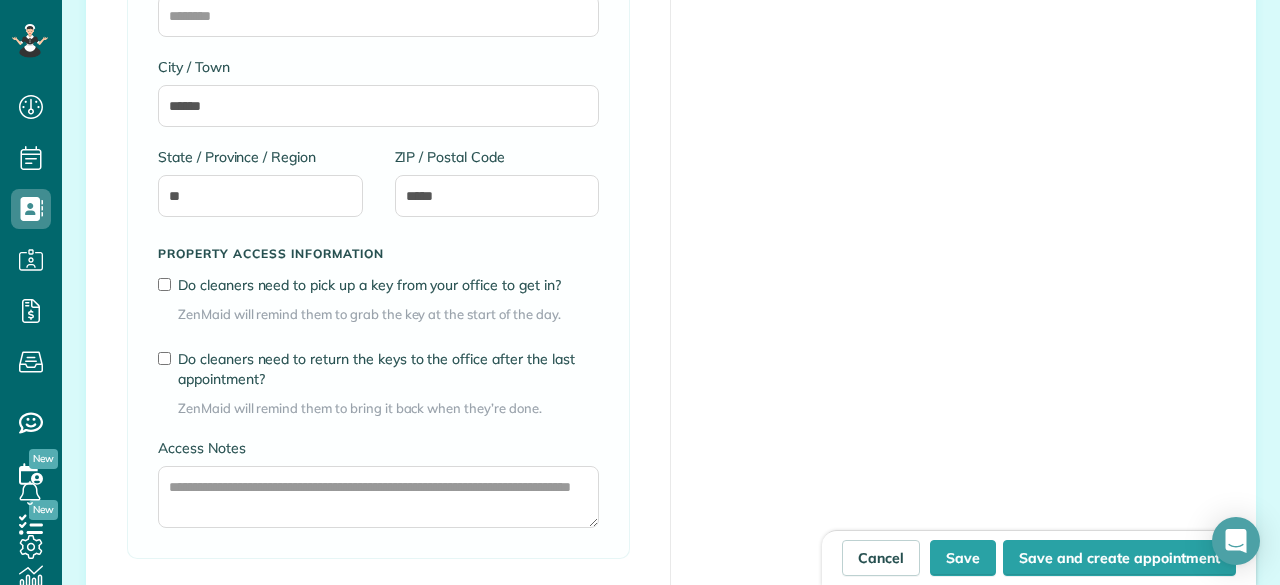 scroll, scrollTop: 1435, scrollLeft: 0, axis: vertical 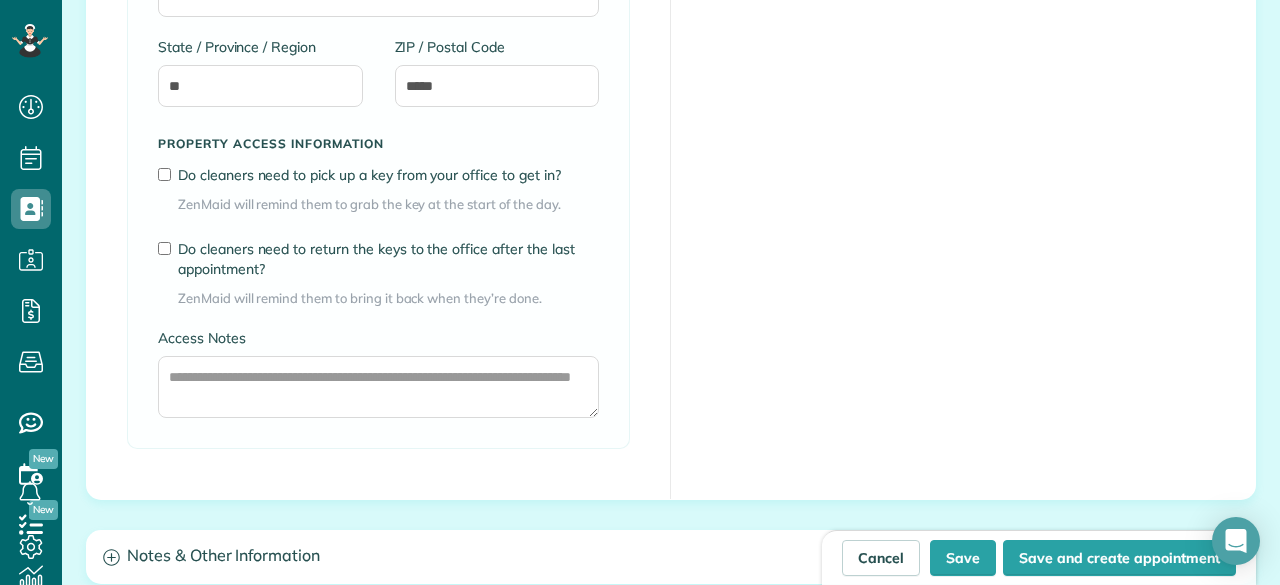 click on "Do cleaners need to return the keys to the office after the last appointment?" at bounding box center [388, 259] 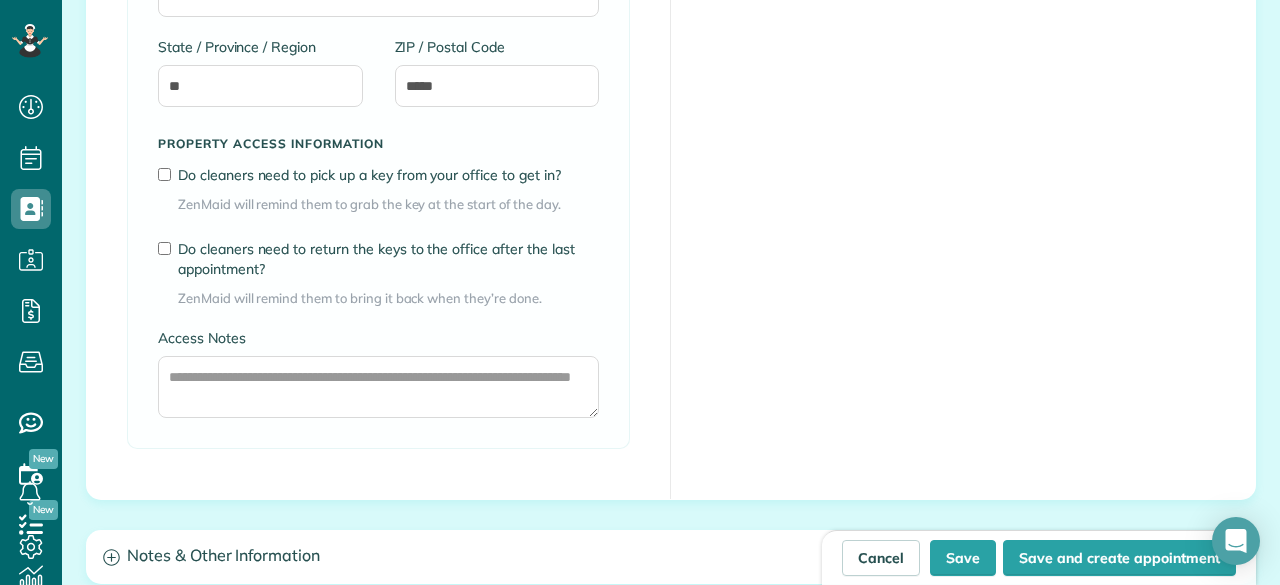 click on "Do cleaners need to return the keys to the office after the last appointment?" at bounding box center (388, 259) 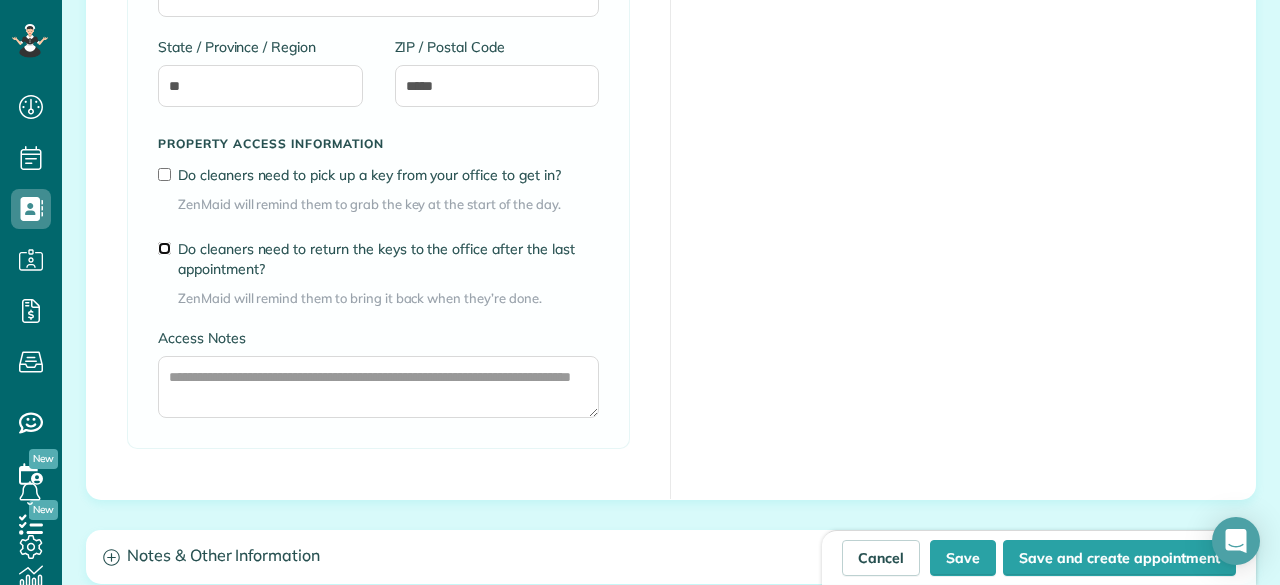 scroll, scrollTop: 1800, scrollLeft: 0, axis: vertical 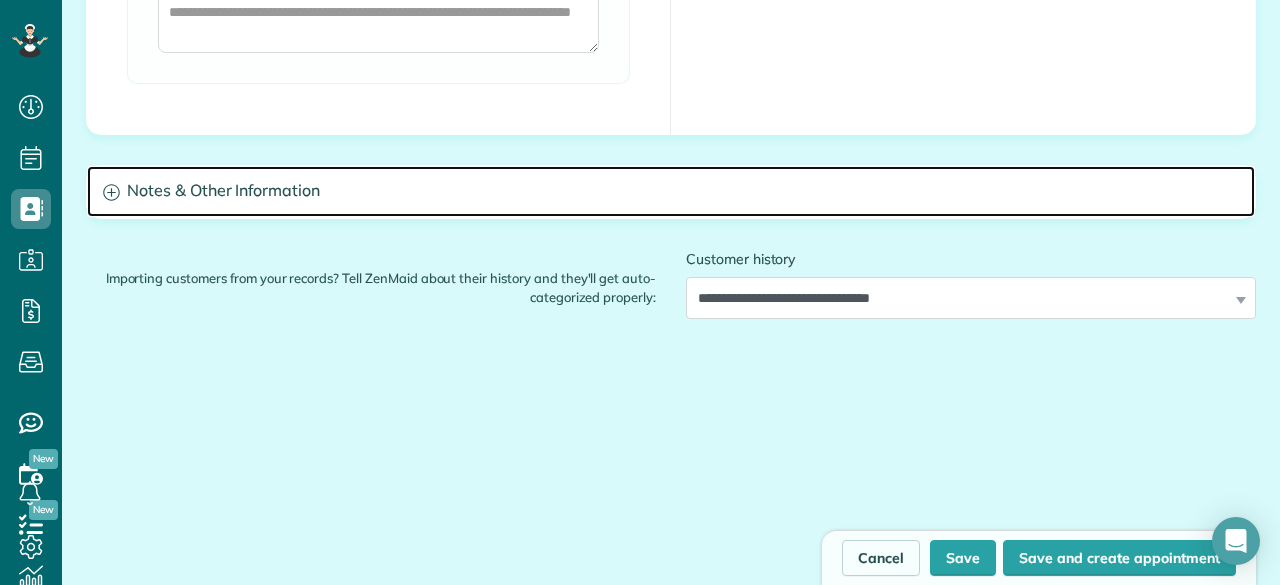 click 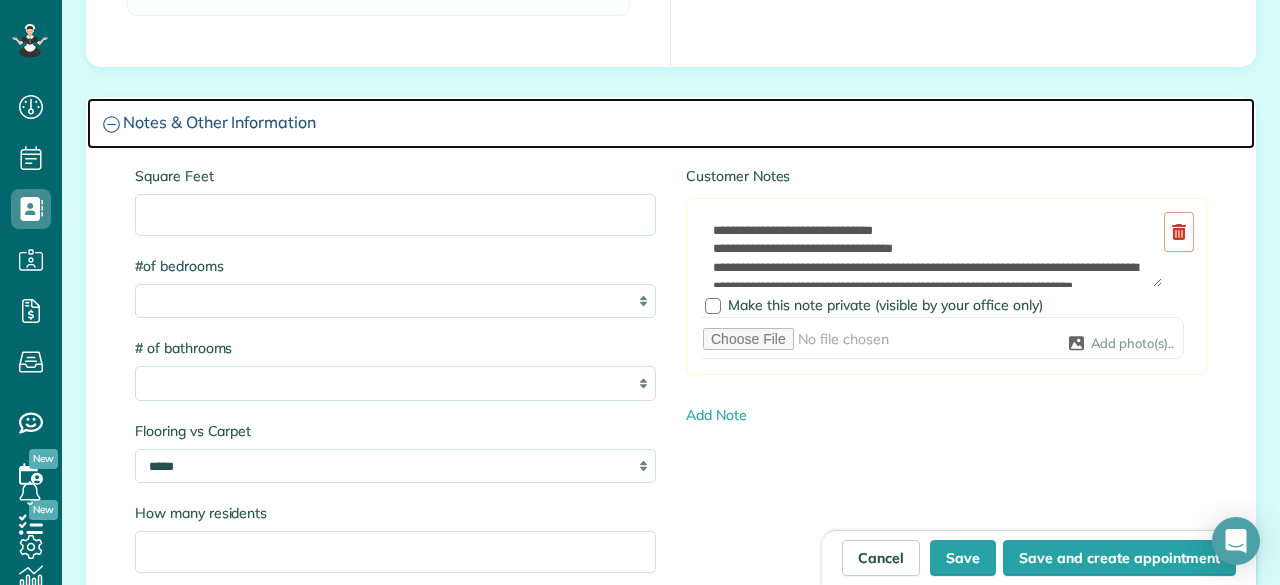 scroll, scrollTop: 1900, scrollLeft: 0, axis: vertical 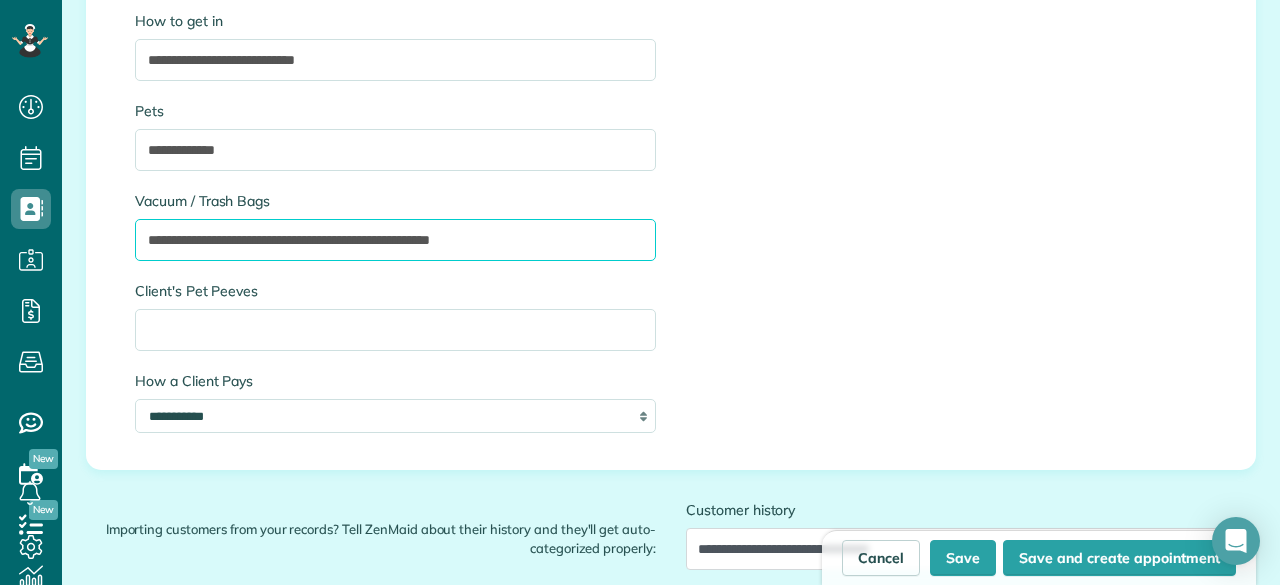click on "**********" at bounding box center (395, 240) 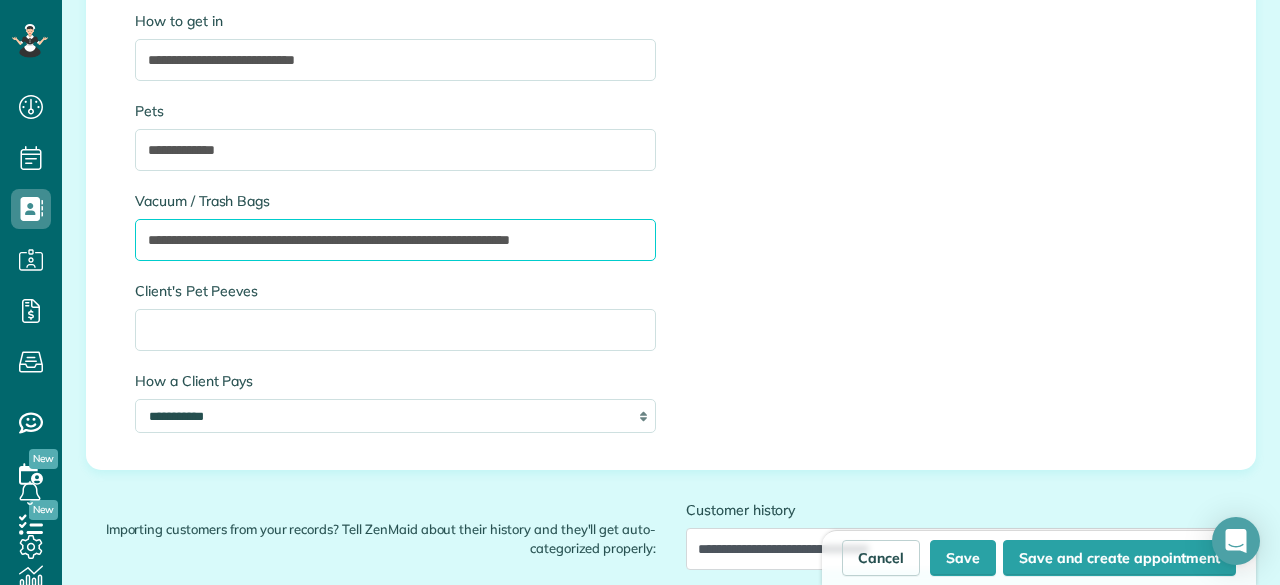 click on "**********" at bounding box center (395, 240) 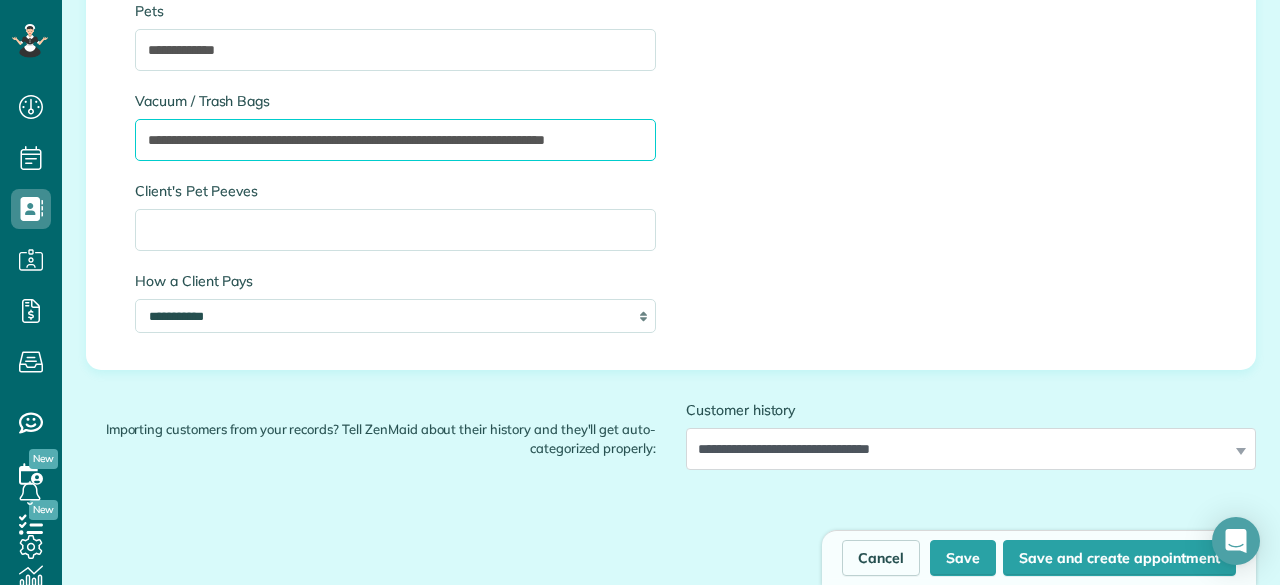 scroll, scrollTop: 2900, scrollLeft: 0, axis: vertical 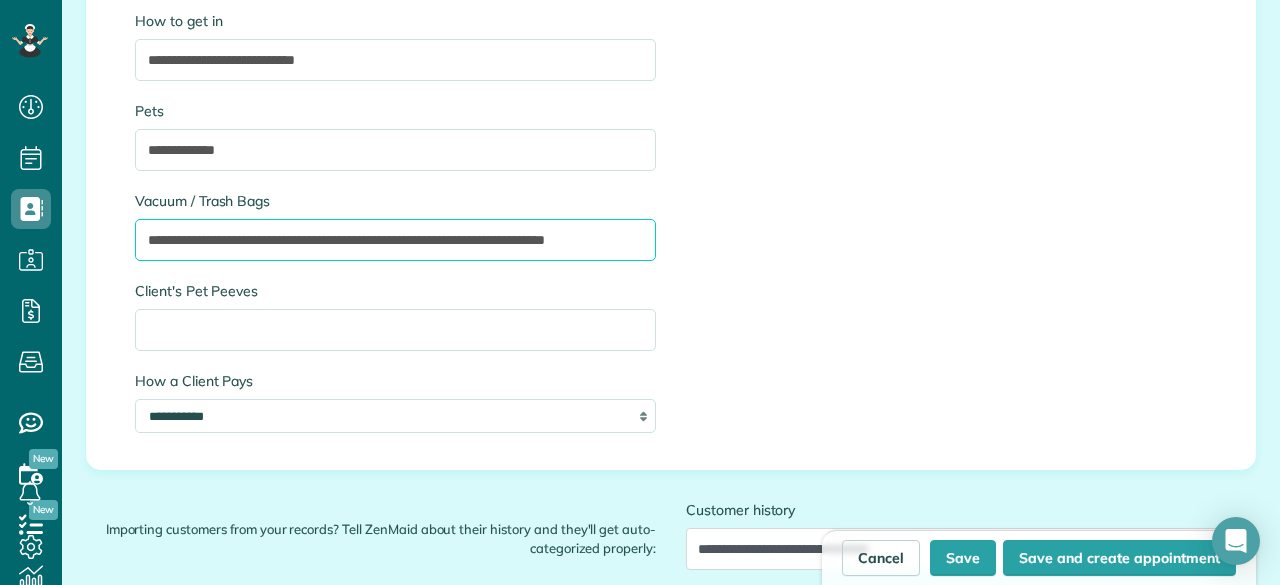 click on "**********" at bounding box center [395, 240] 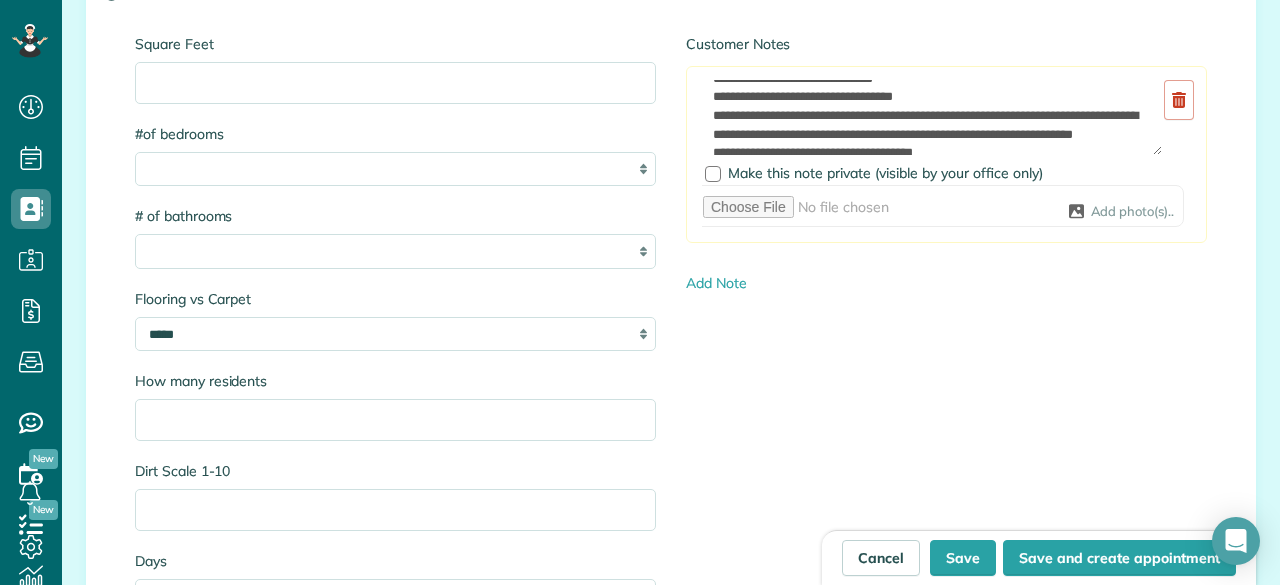scroll, scrollTop: 1900, scrollLeft: 0, axis: vertical 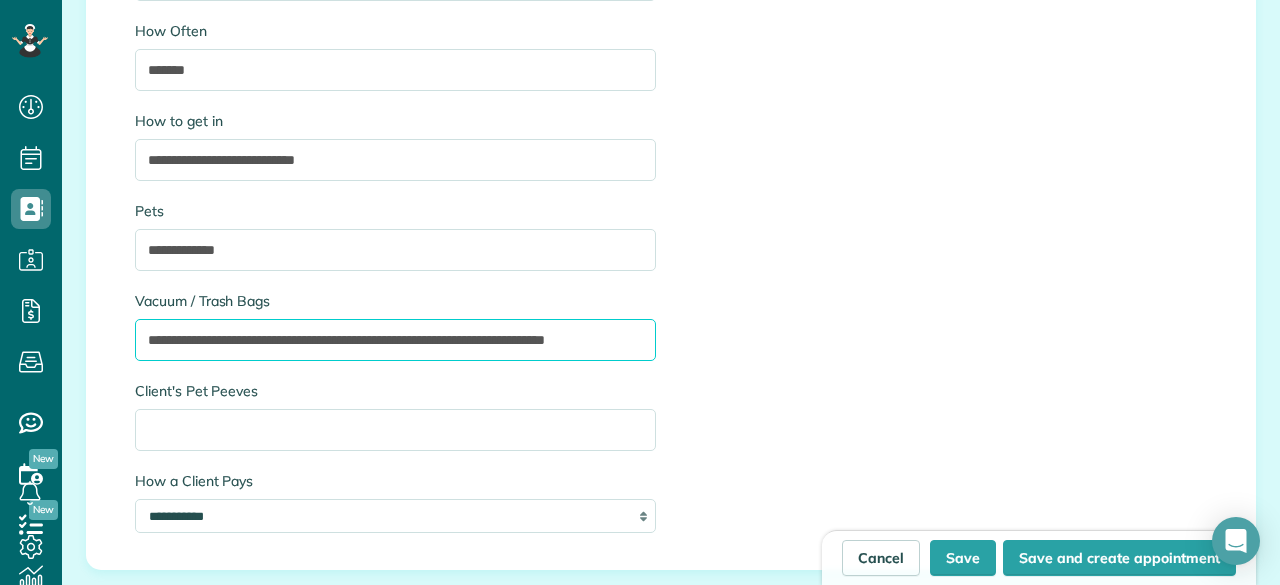 drag, startPoint x: 428, startPoint y: 337, endPoint x: 456, endPoint y: 316, distance: 35 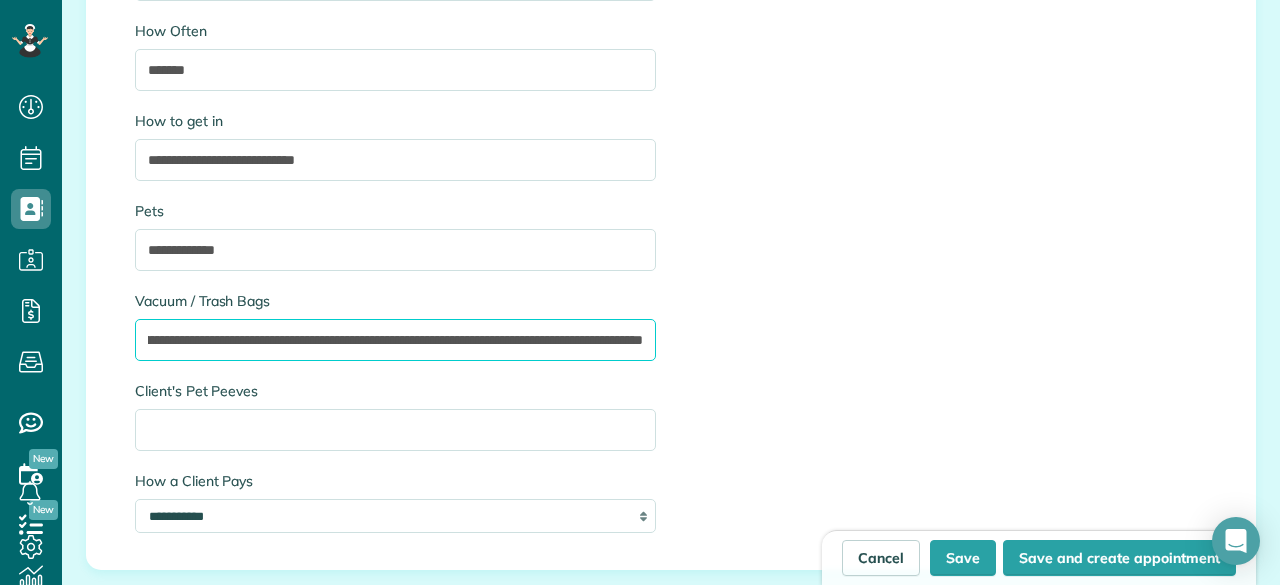 scroll, scrollTop: 0, scrollLeft: 352, axis: horizontal 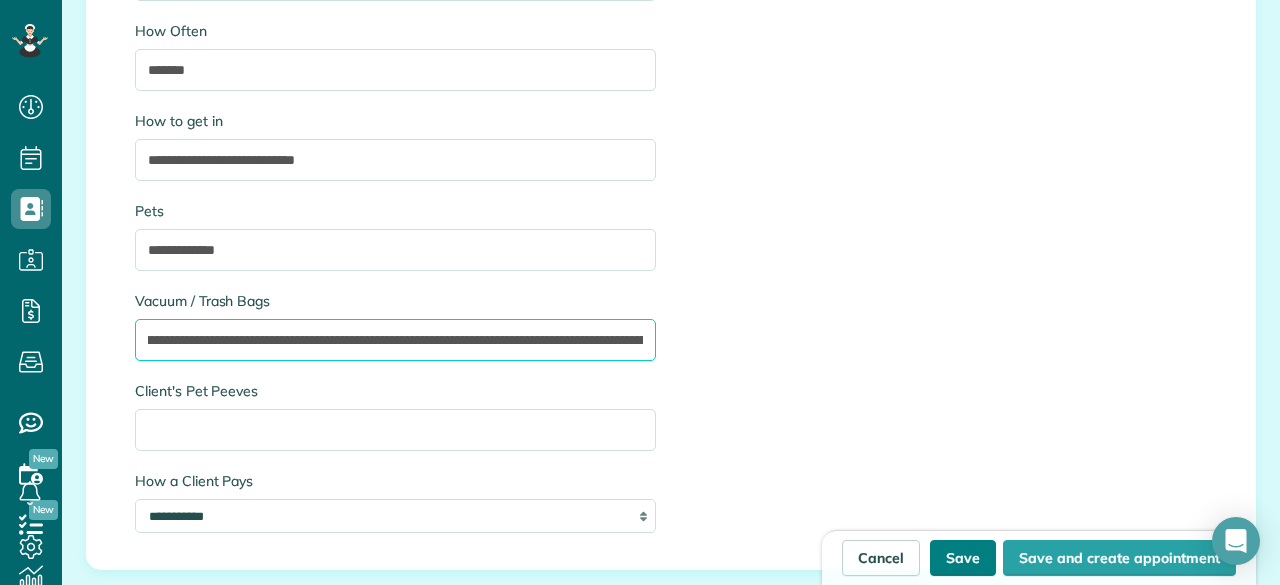 type on "**********" 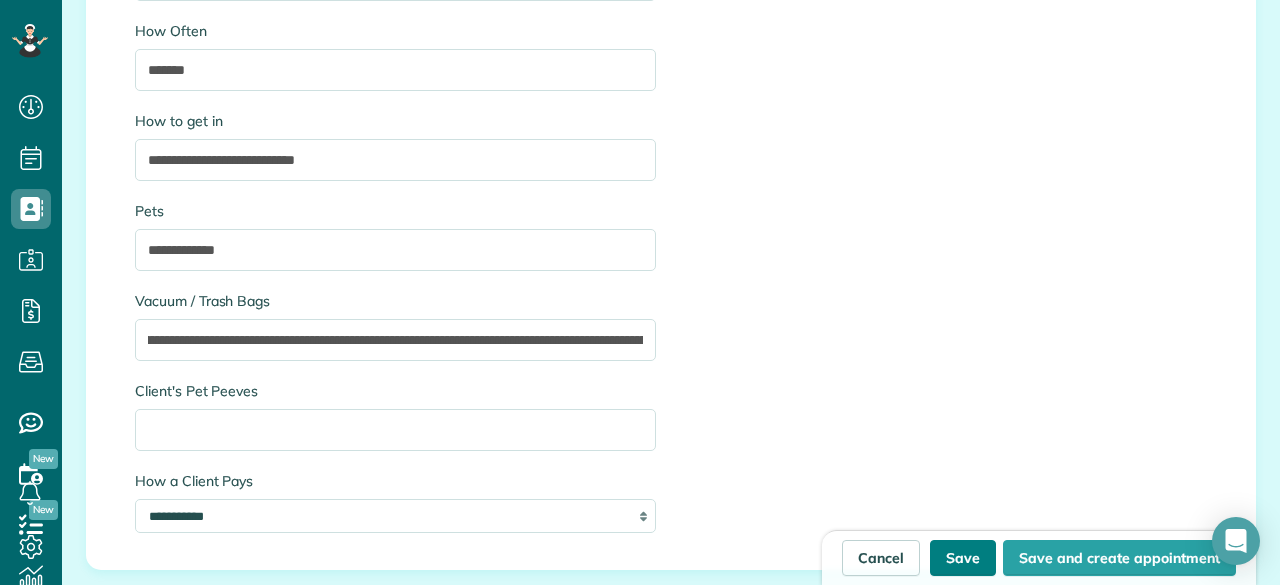 click on "Save" at bounding box center [963, 558] 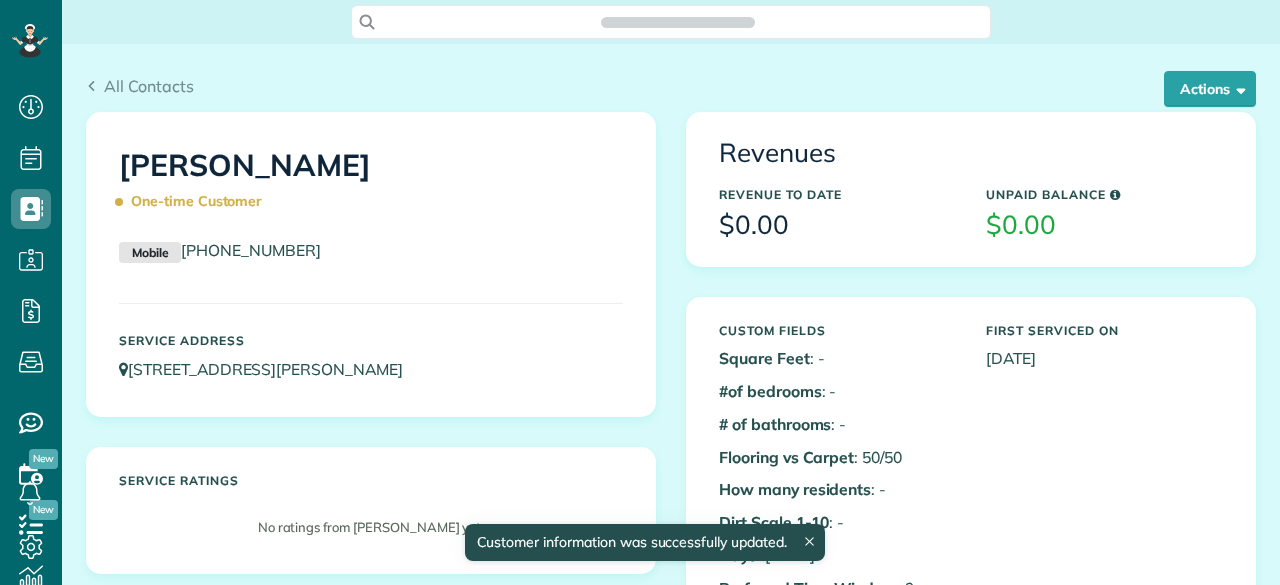 scroll, scrollTop: 0, scrollLeft: 0, axis: both 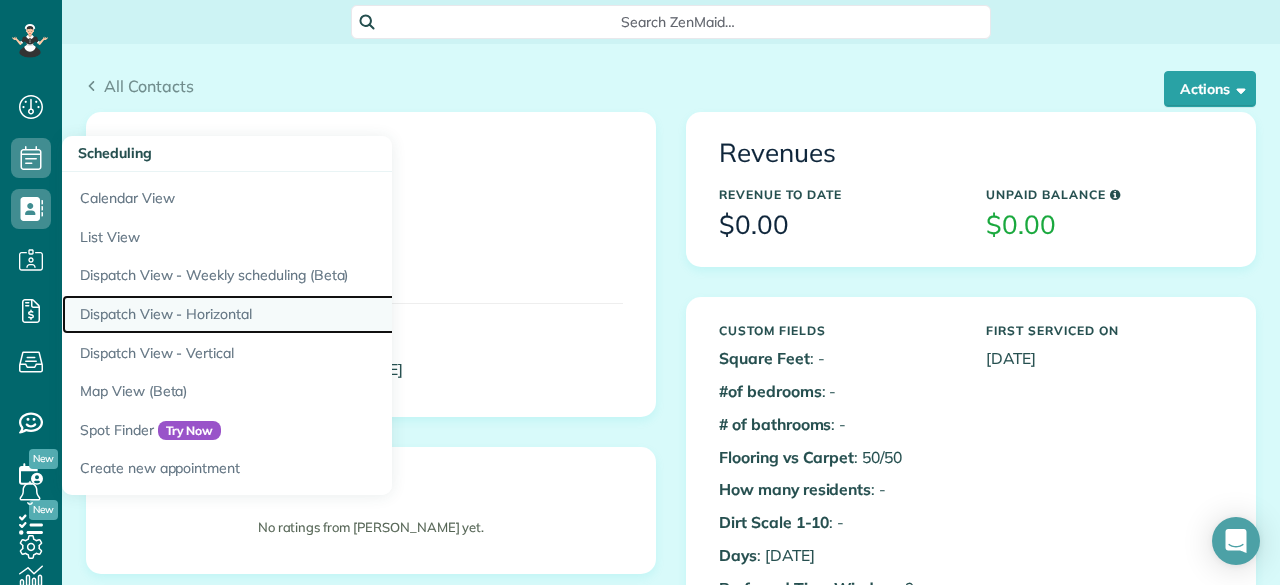 click on "Dispatch View - Horizontal" at bounding box center (312, 314) 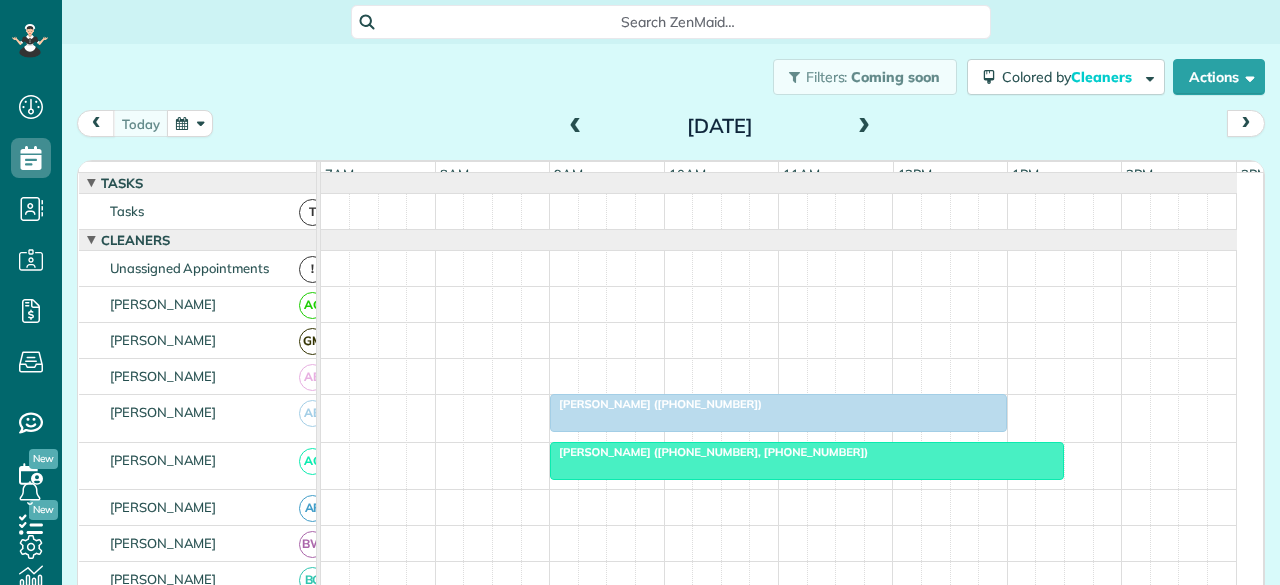 scroll, scrollTop: 0, scrollLeft: 0, axis: both 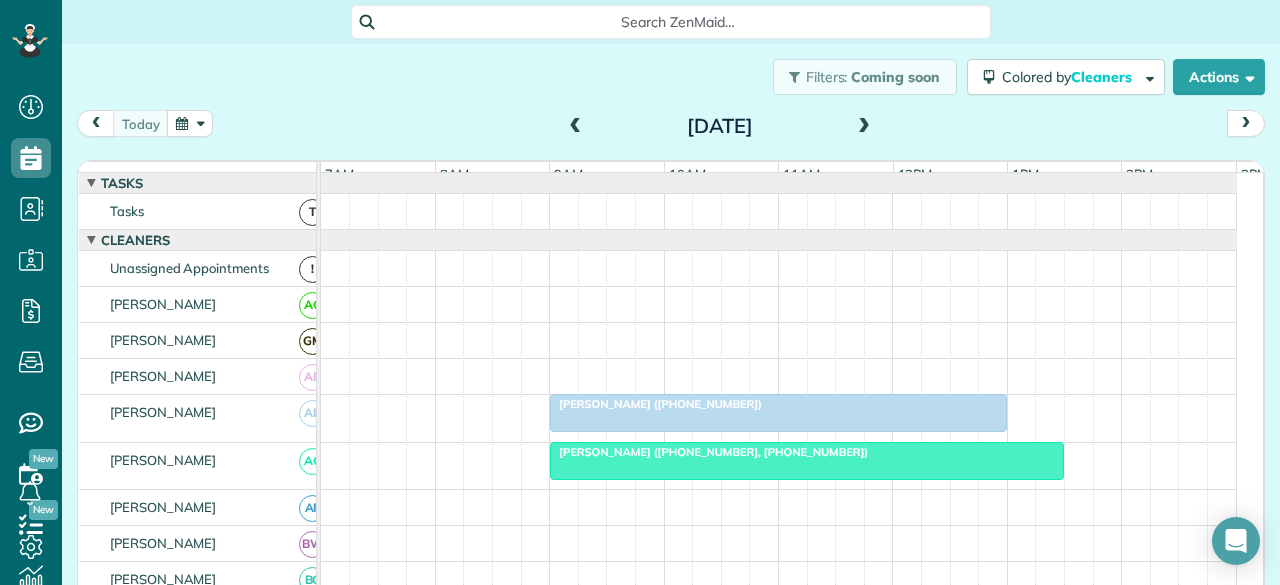 click at bounding box center (864, 127) 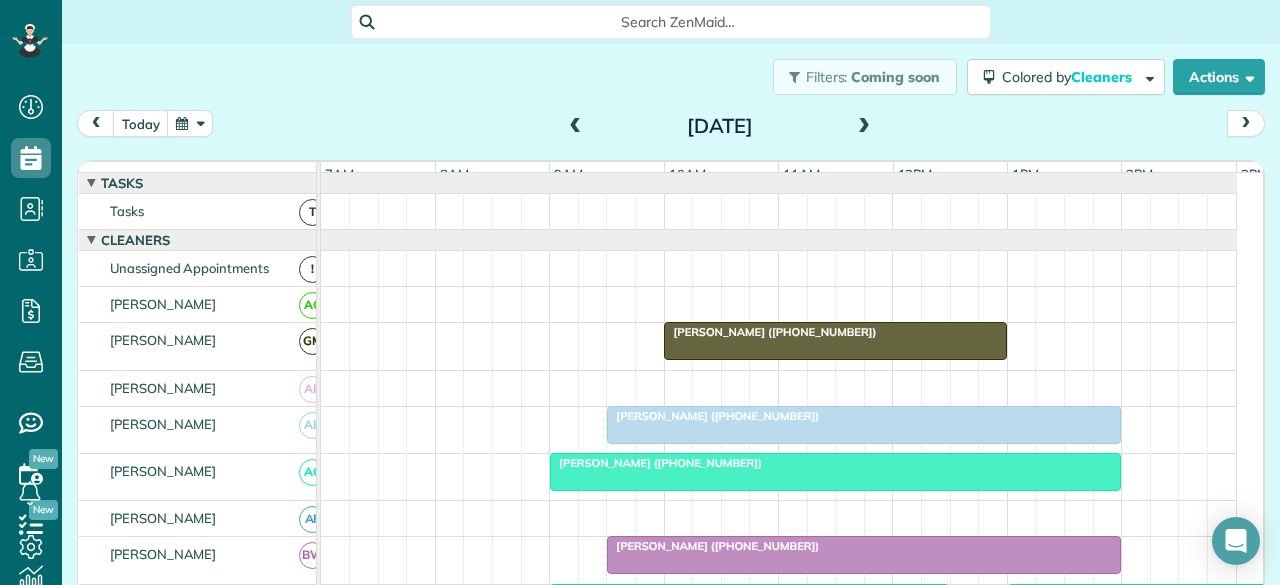scroll, scrollTop: 64, scrollLeft: 0, axis: vertical 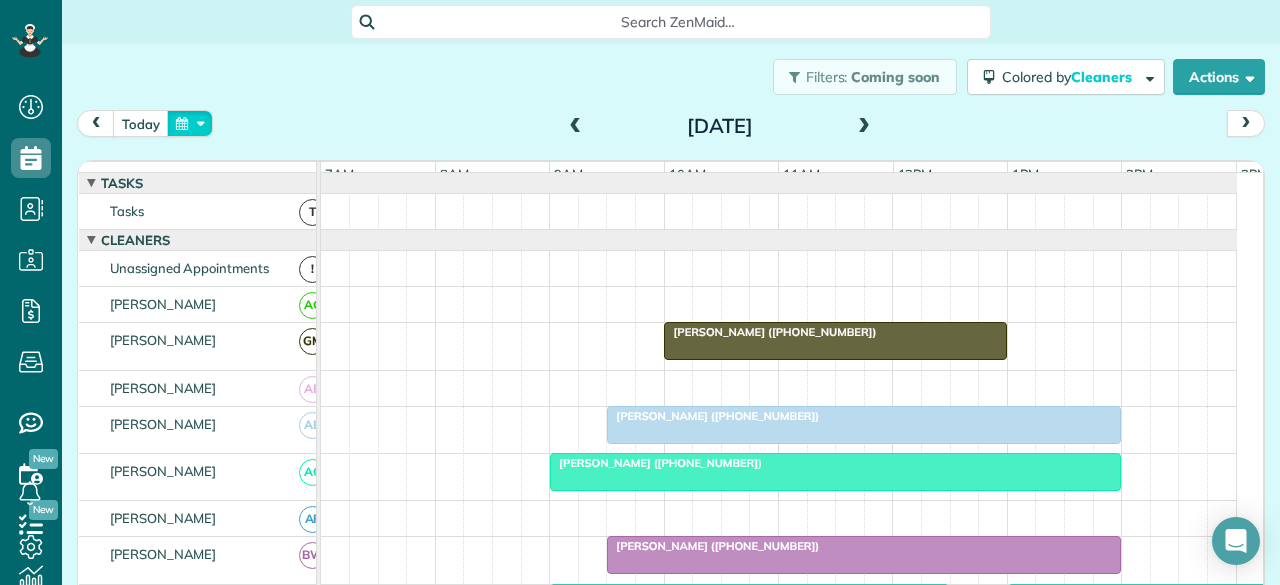 click at bounding box center [190, 123] 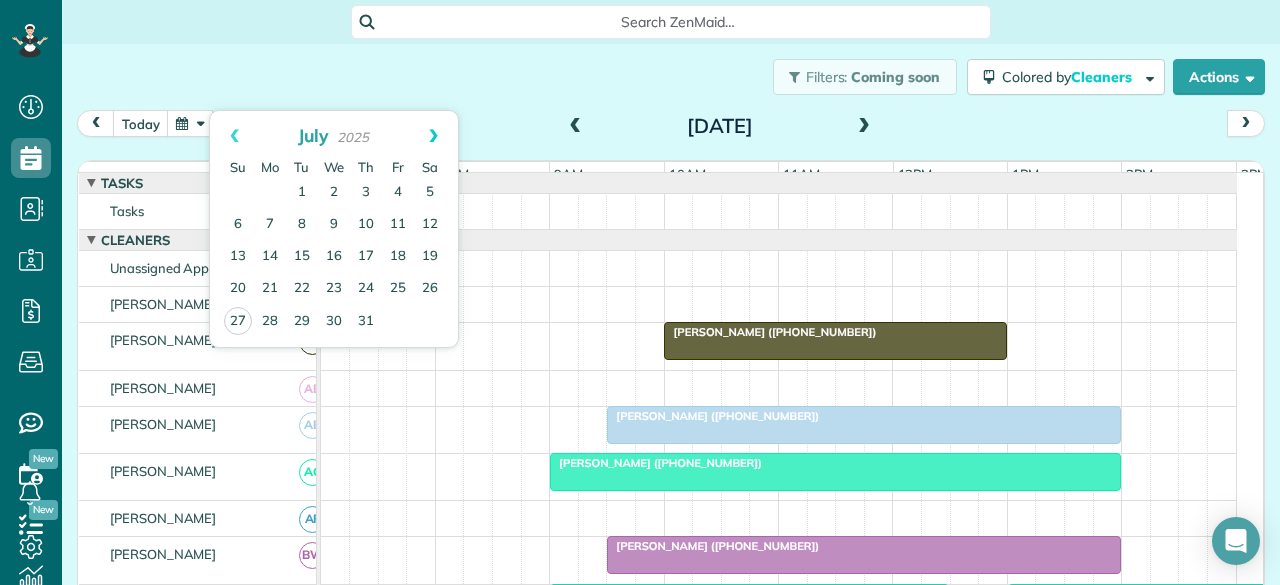 click on "Next" at bounding box center [433, 136] 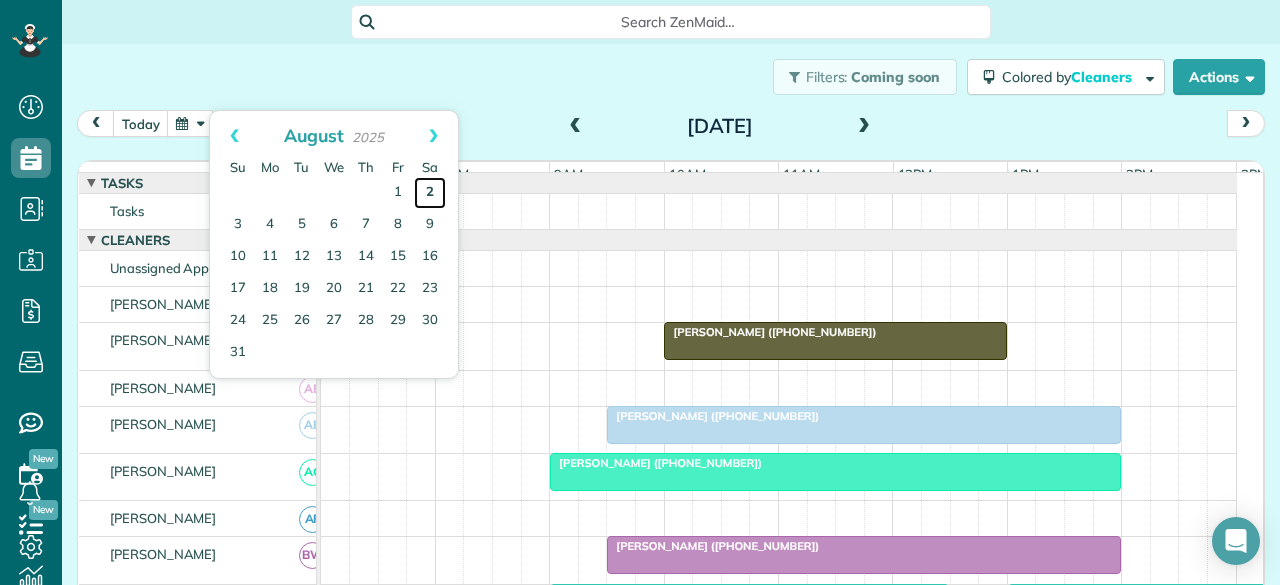 click on "2" at bounding box center [430, 193] 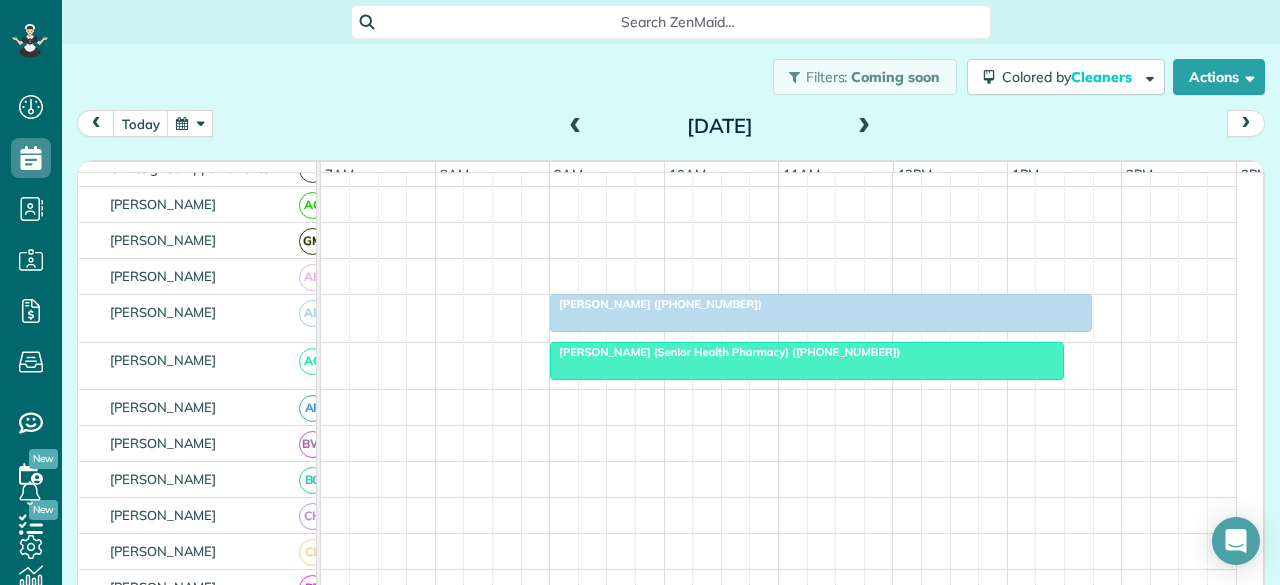 click on "Katherine Nolte (+12147040707)" at bounding box center [656, 304] 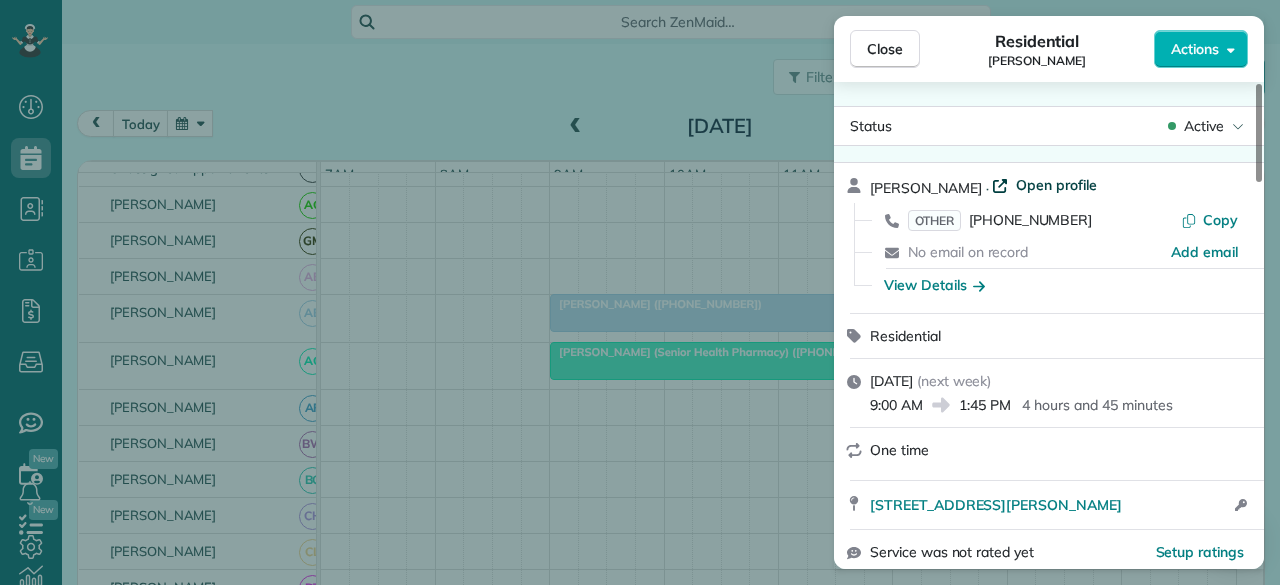click on "Open profile" at bounding box center (1056, 185) 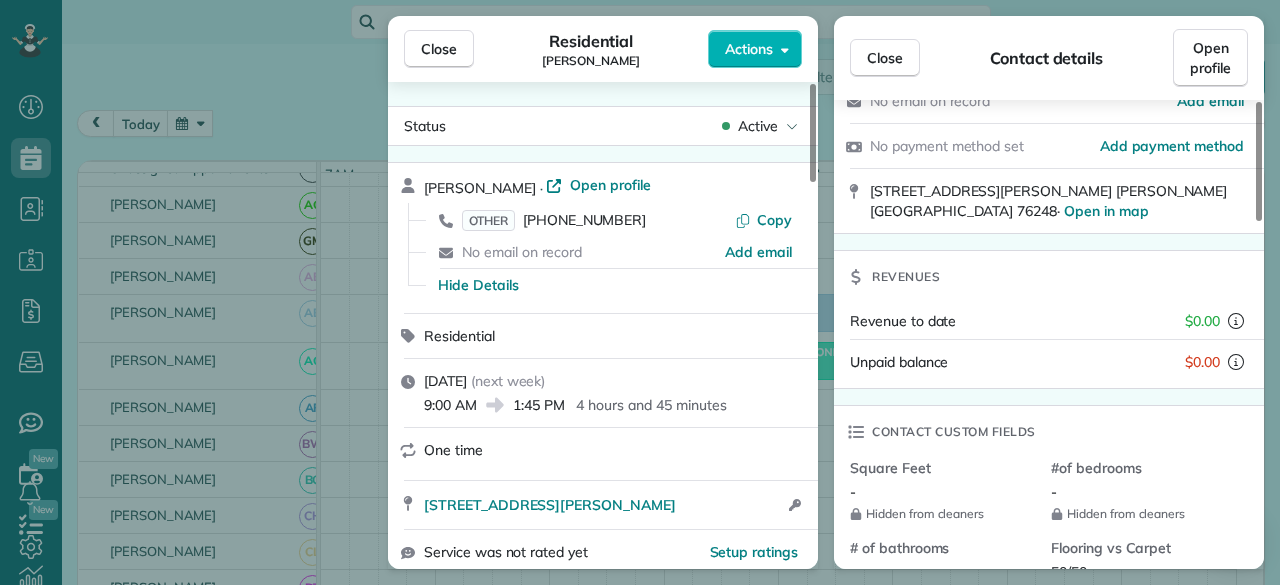 scroll, scrollTop: 300, scrollLeft: 0, axis: vertical 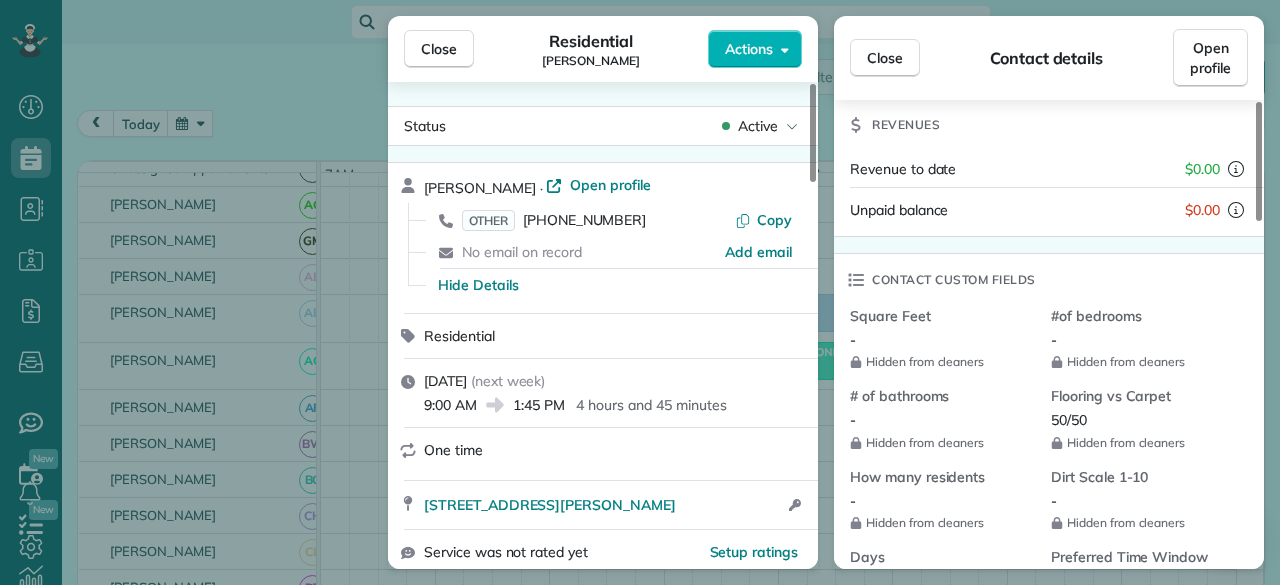 click on "Close" at bounding box center (439, 49) 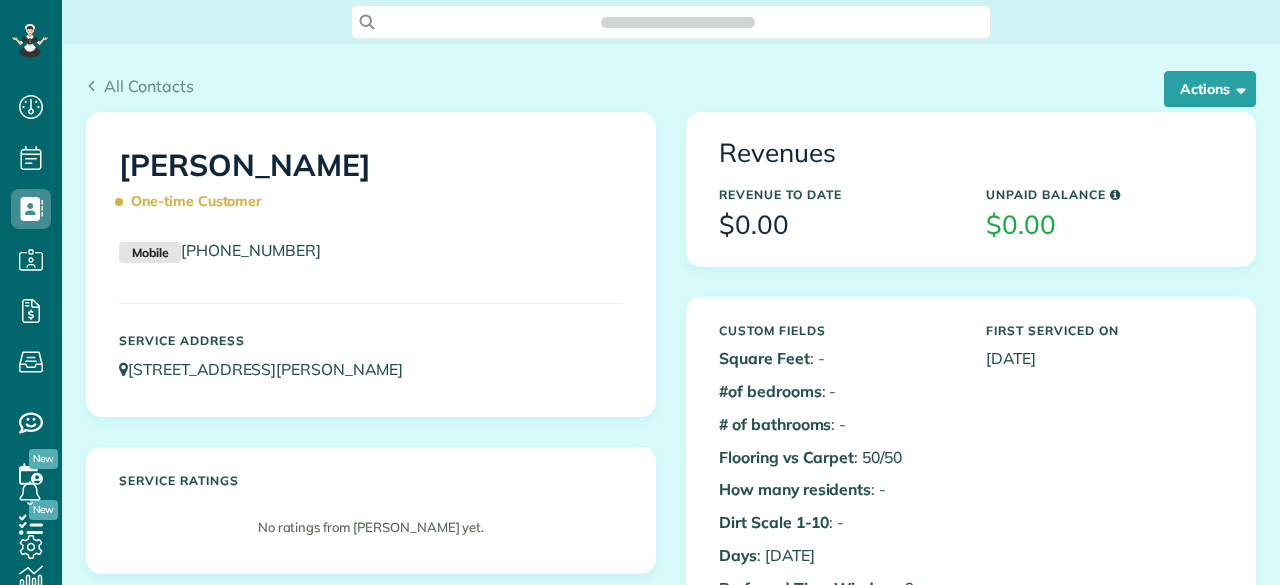 scroll, scrollTop: 0, scrollLeft: 0, axis: both 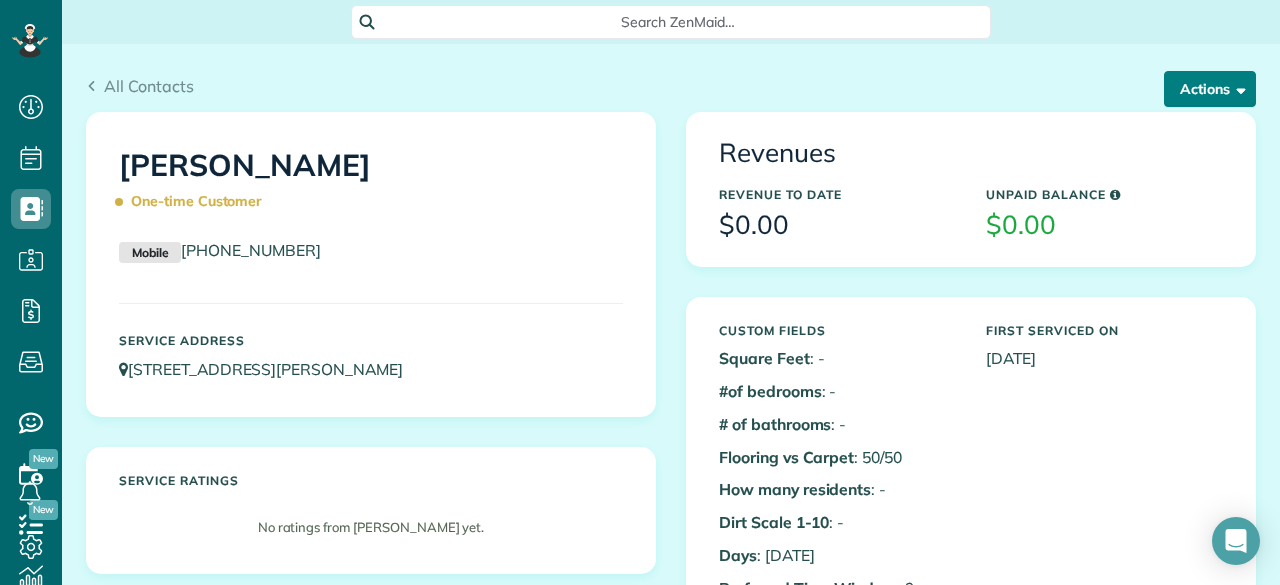 click on "Actions" at bounding box center (1210, 89) 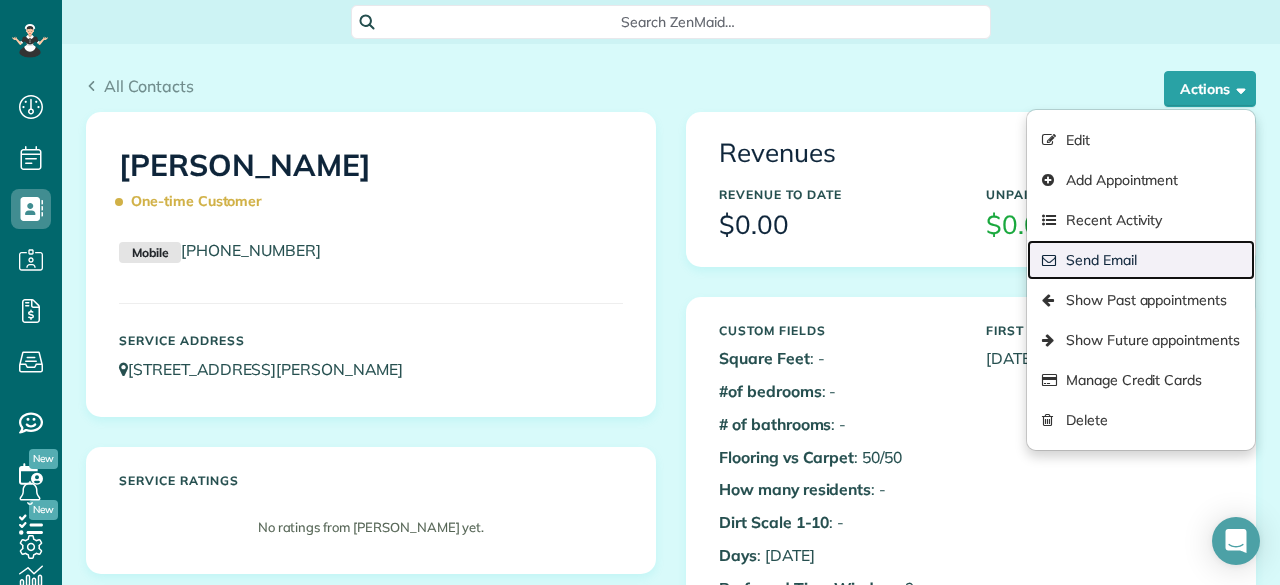 click on "Send Email" at bounding box center [1141, 260] 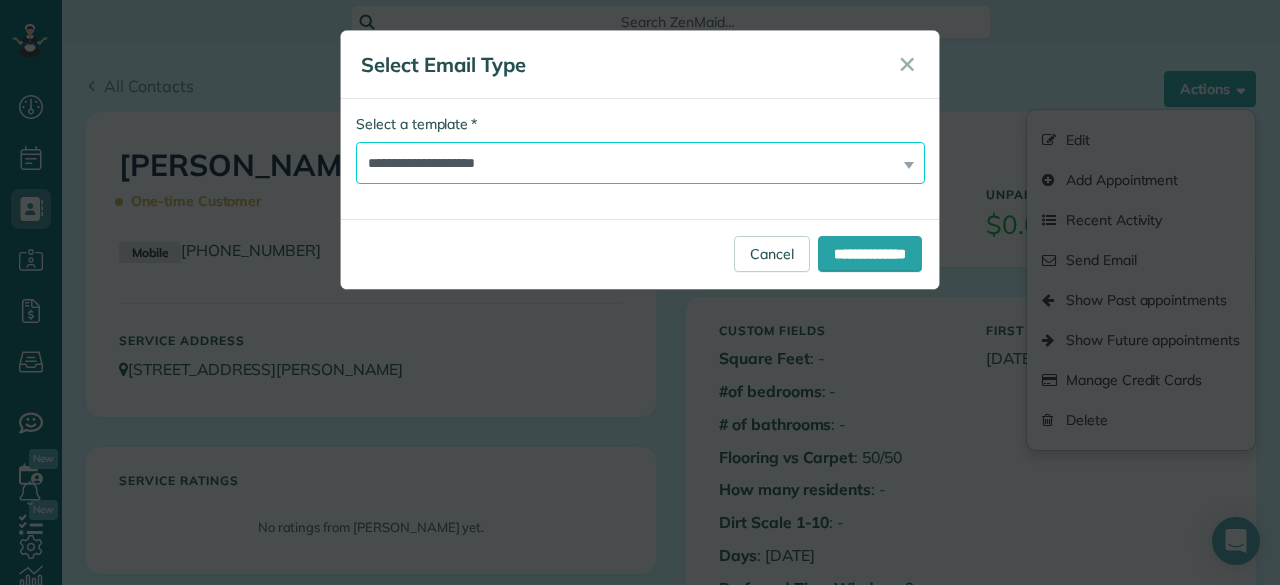 drag, startPoint x: 545, startPoint y: 166, endPoint x: 532, endPoint y: 166, distance: 13 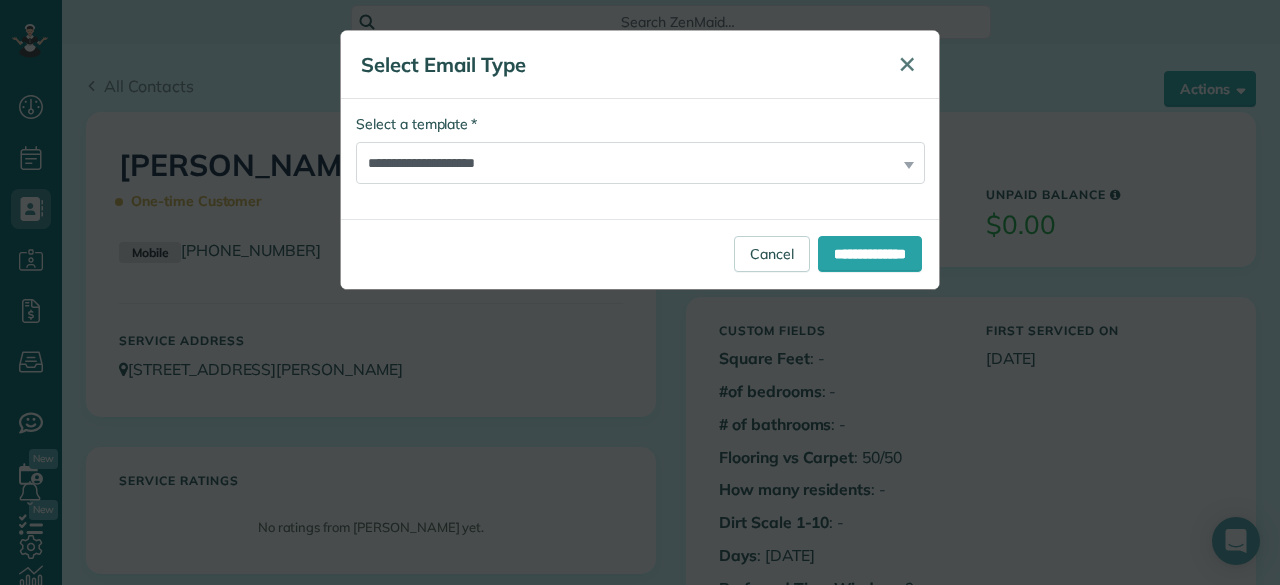 click on "✕" at bounding box center [907, 65] 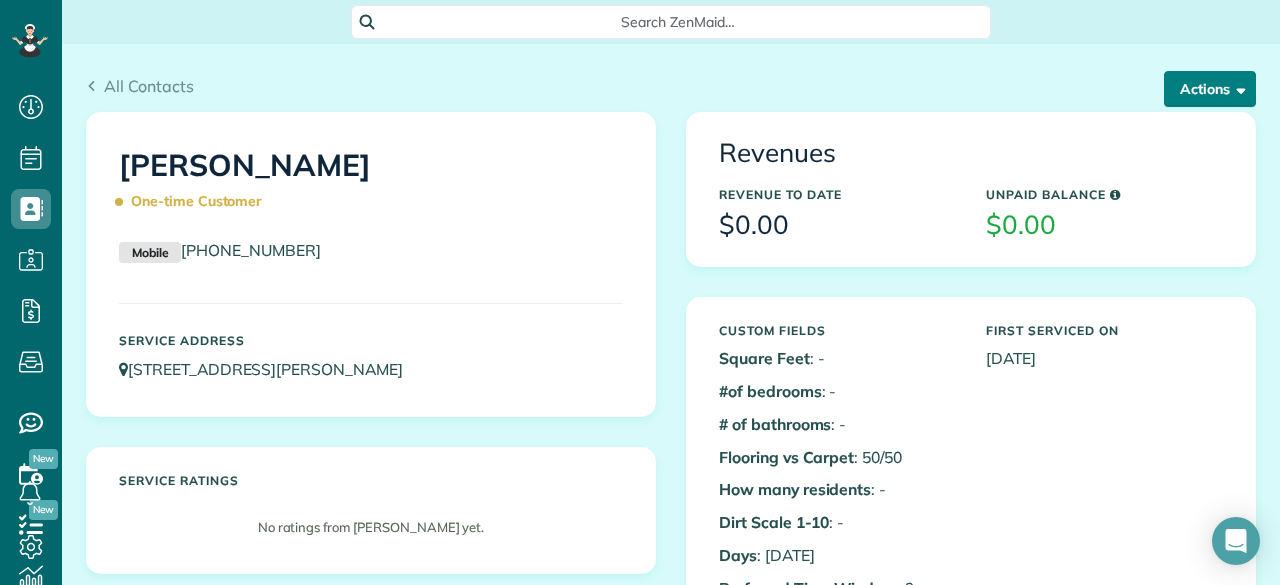 click on "Actions" at bounding box center [1210, 89] 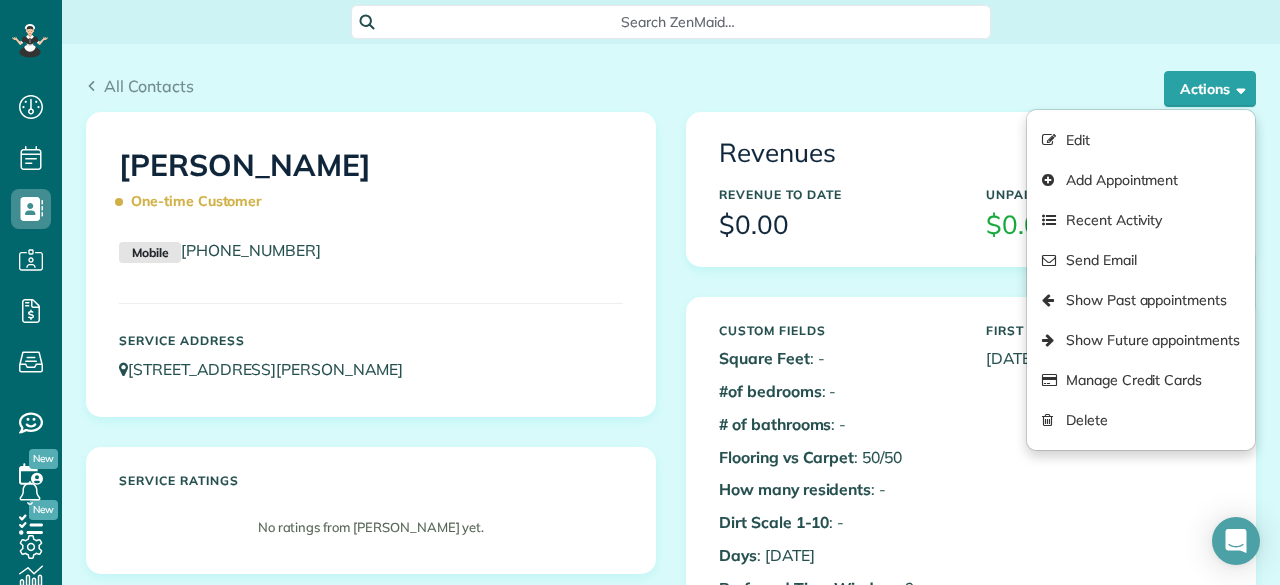 click on "All Contacts" at bounding box center [671, 86] 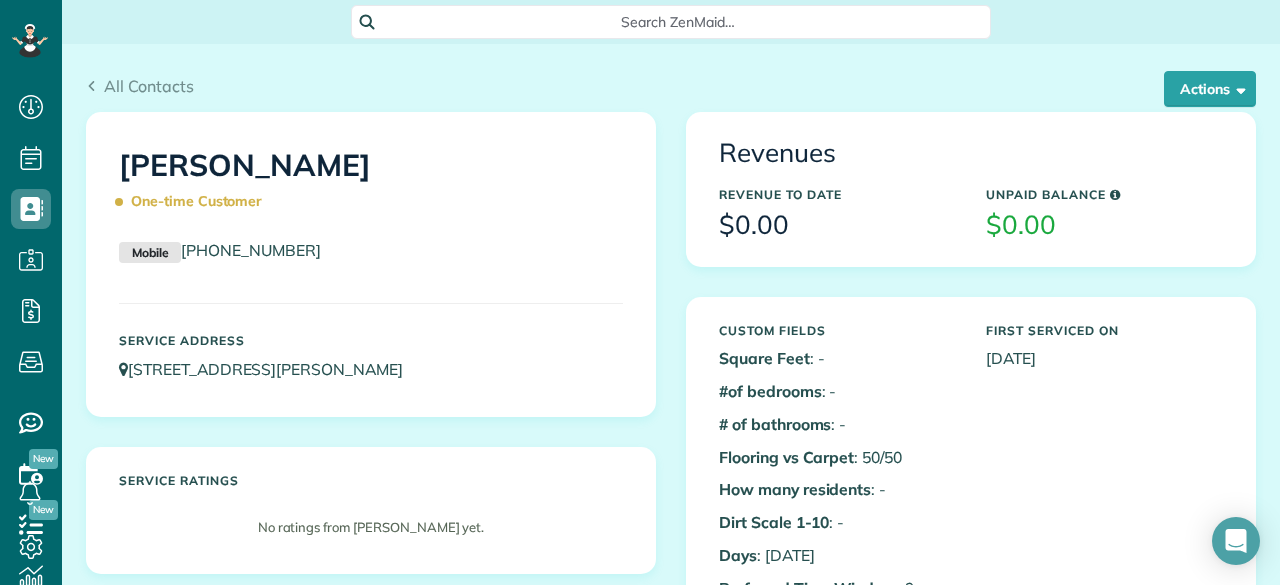 click on "All Contacts" at bounding box center [671, 86] 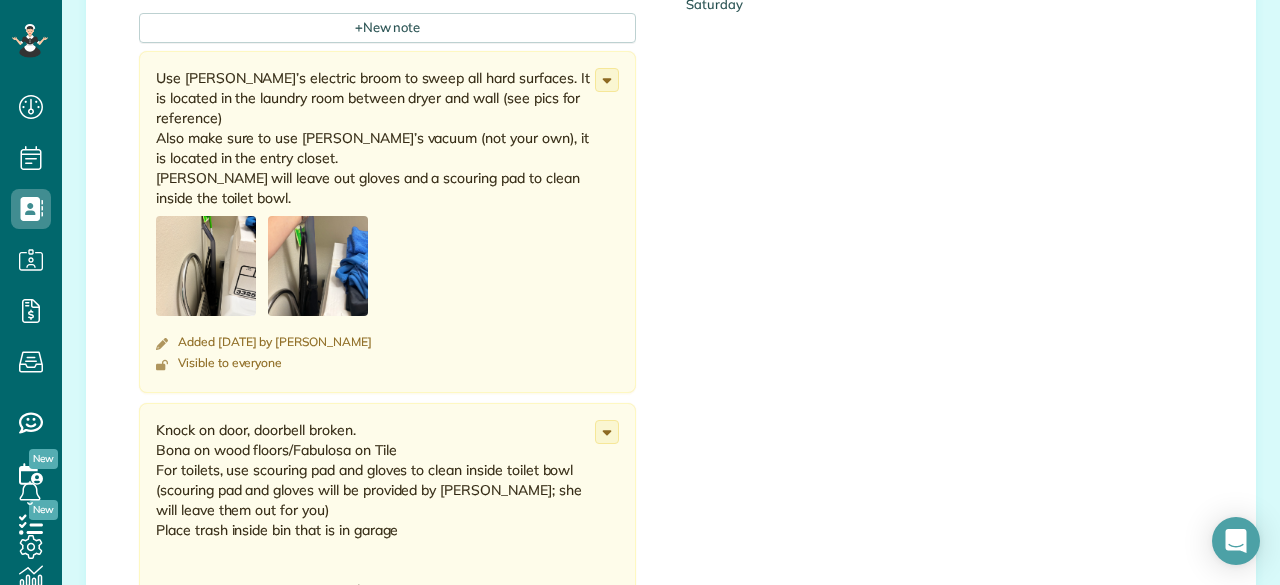 scroll, scrollTop: 1300, scrollLeft: 0, axis: vertical 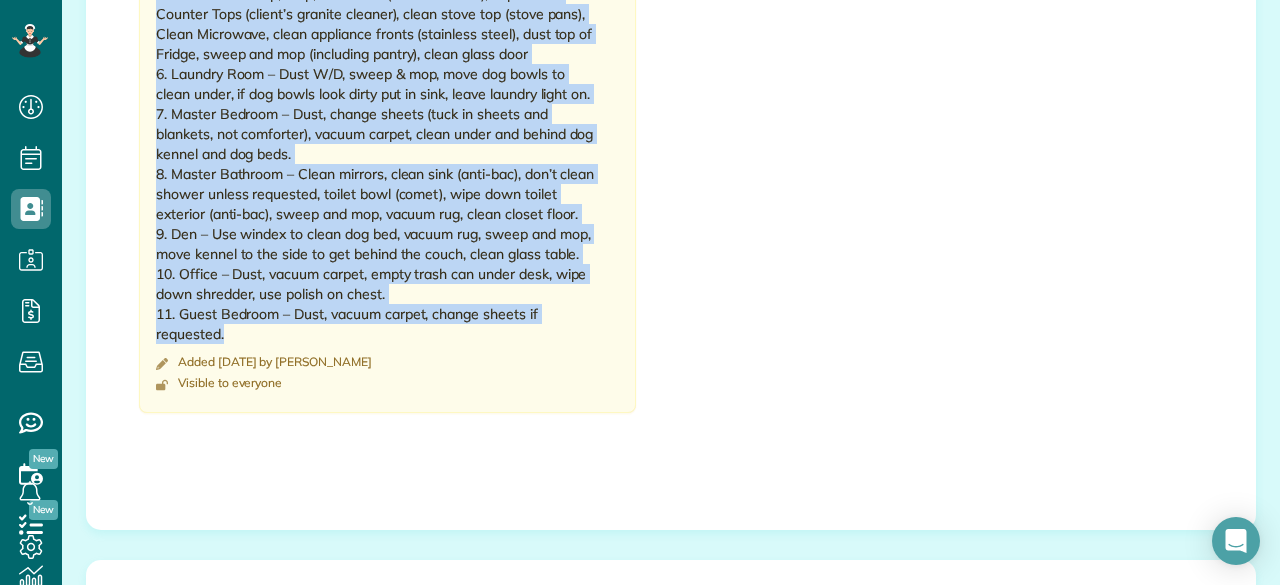 drag, startPoint x: 150, startPoint y: 290, endPoint x: 404, endPoint y: 327, distance: 256.68073 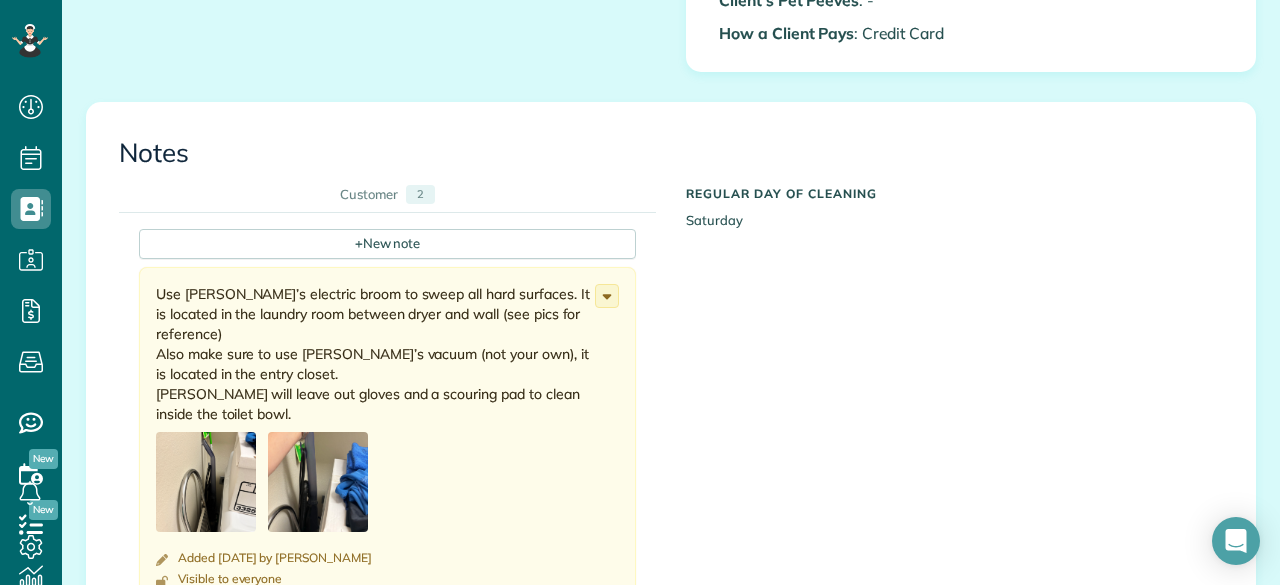 scroll, scrollTop: 1000, scrollLeft: 0, axis: vertical 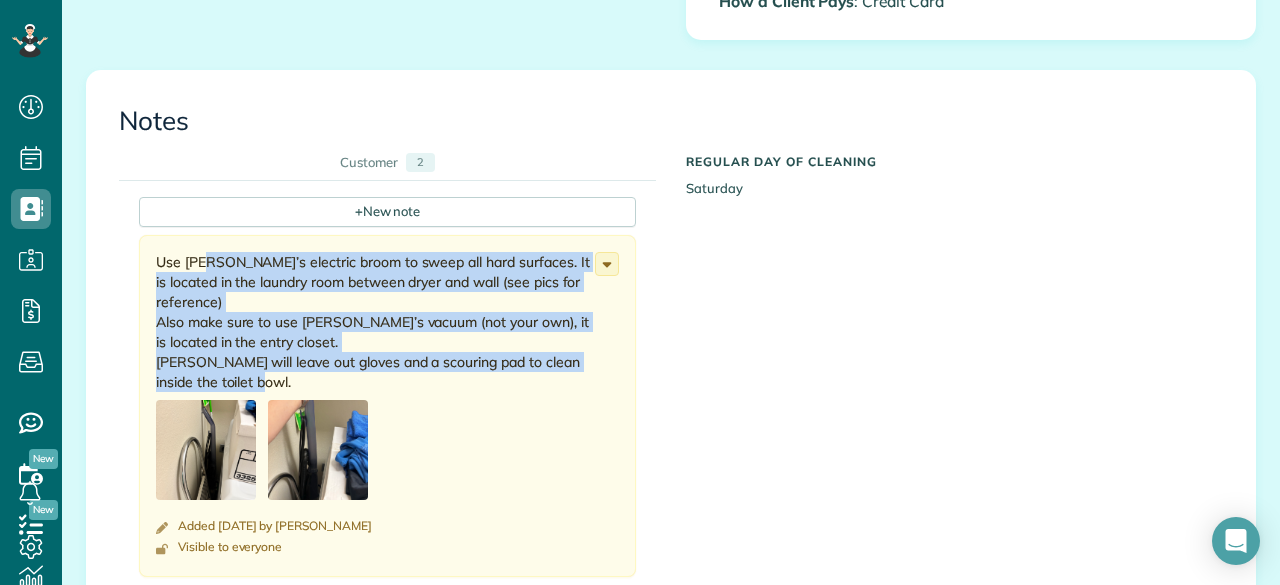 drag, startPoint x: 150, startPoint y: 236, endPoint x: 304, endPoint y: 351, distance: 192.20041 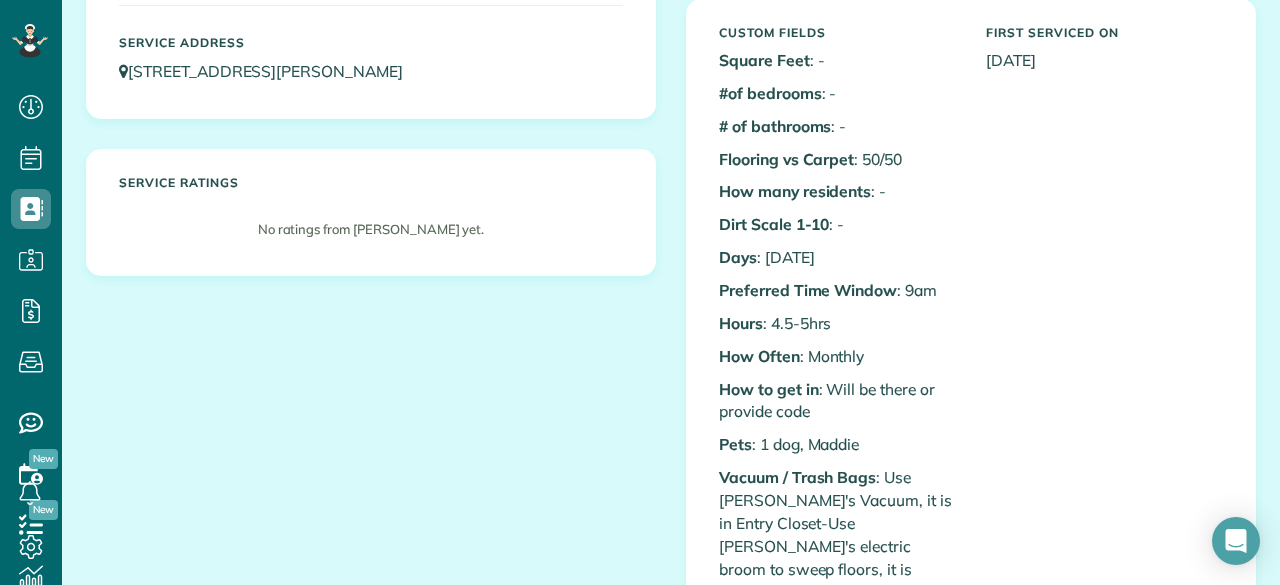 scroll, scrollTop: 400, scrollLeft: 0, axis: vertical 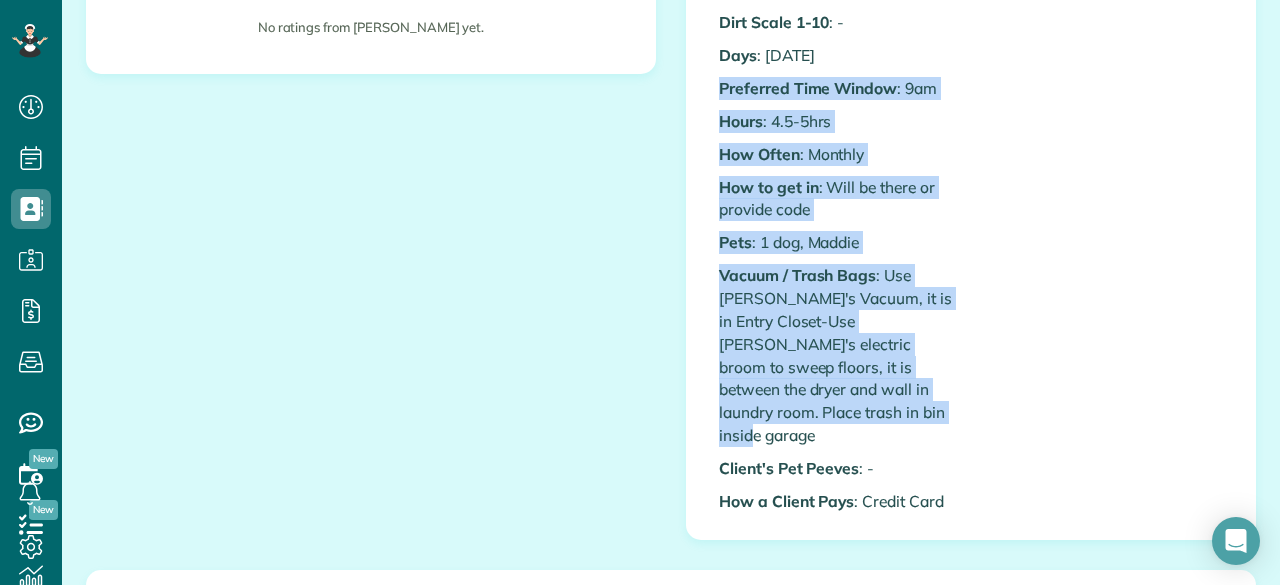drag, startPoint x: 711, startPoint y: 185, endPoint x: 948, endPoint y: 405, distance: 323.3713 